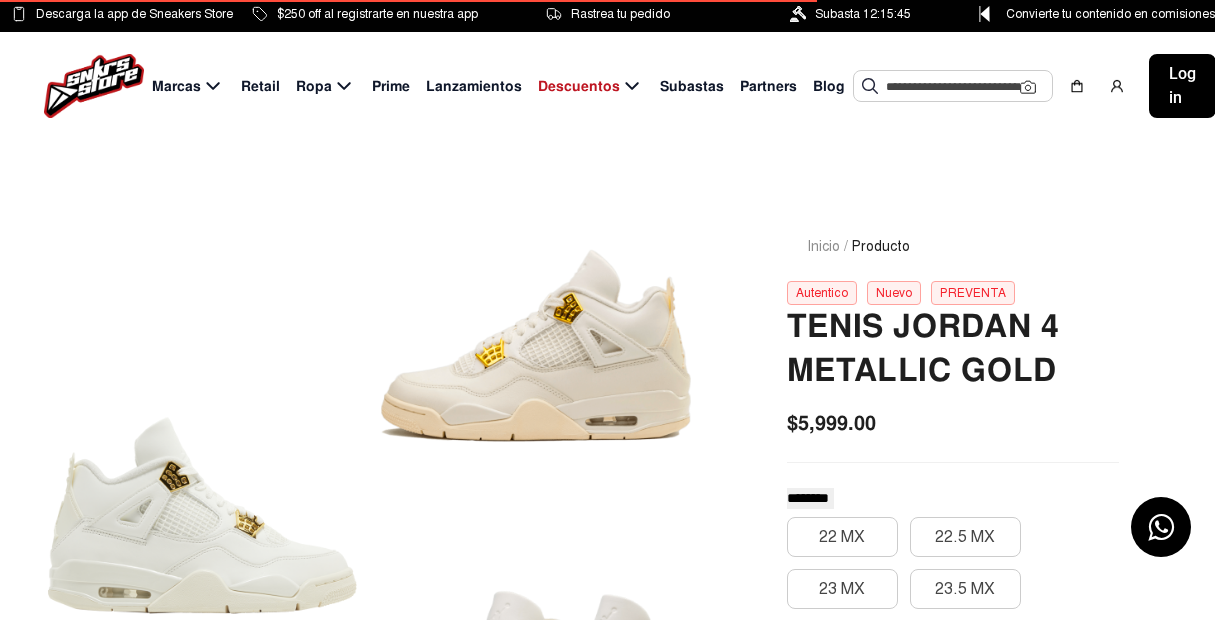 scroll, scrollTop: 0, scrollLeft: 0, axis: both 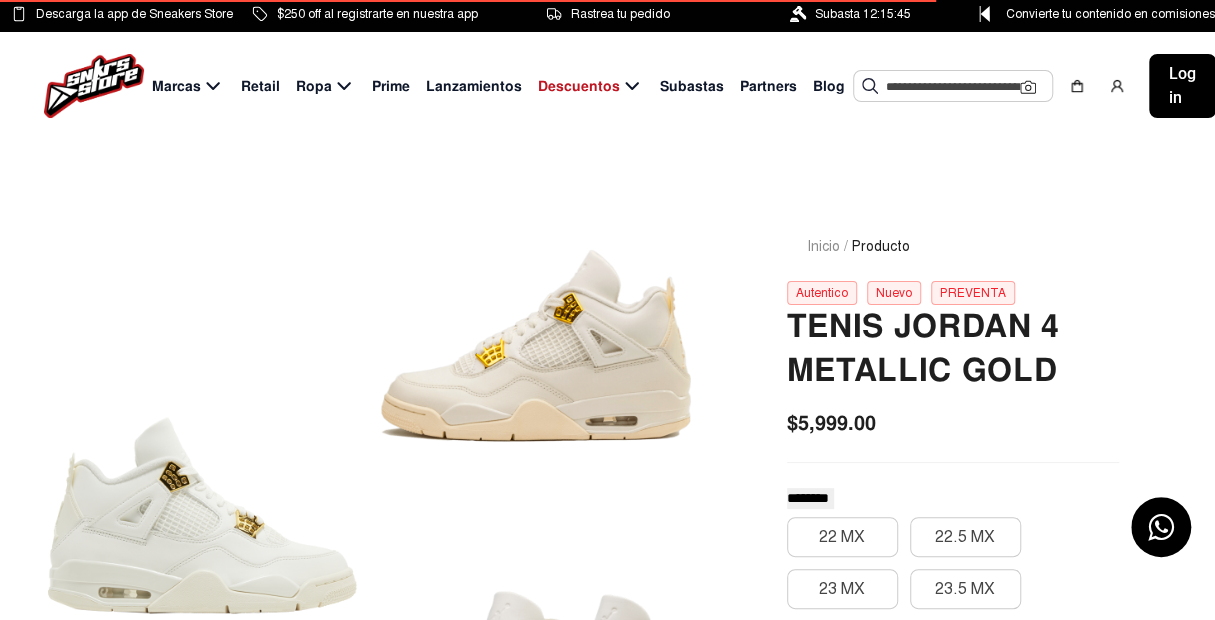 click 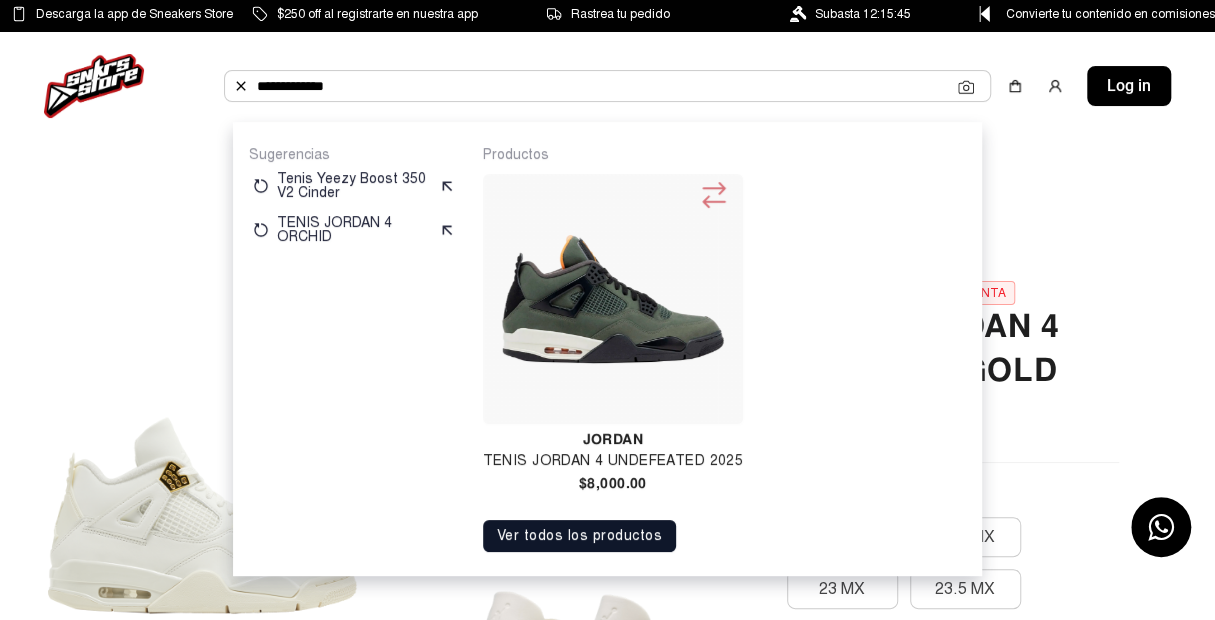 type on "**********" 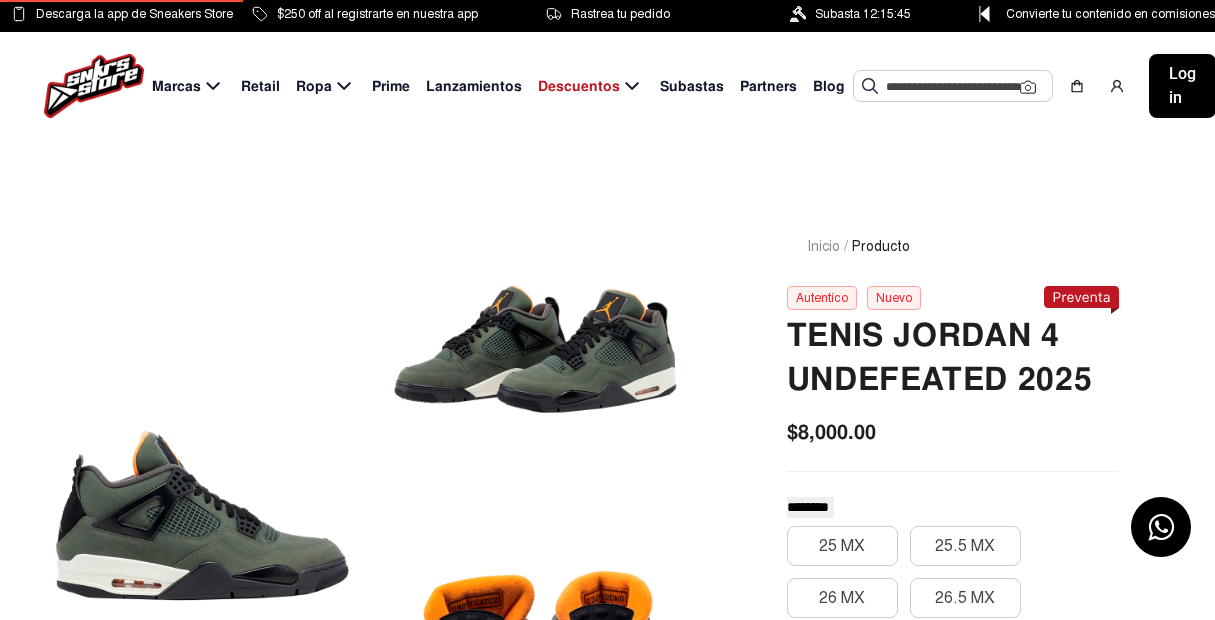 scroll, scrollTop: 0, scrollLeft: 0, axis: both 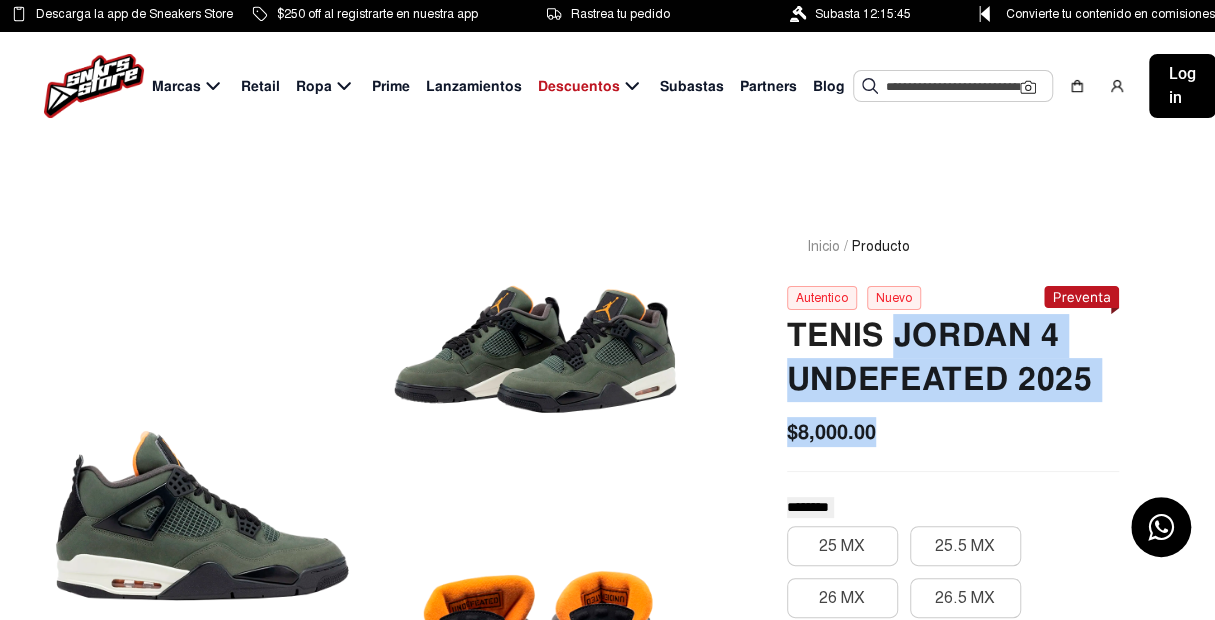 drag, startPoint x: 896, startPoint y: 326, endPoint x: 932, endPoint y: 406, distance: 87.72685 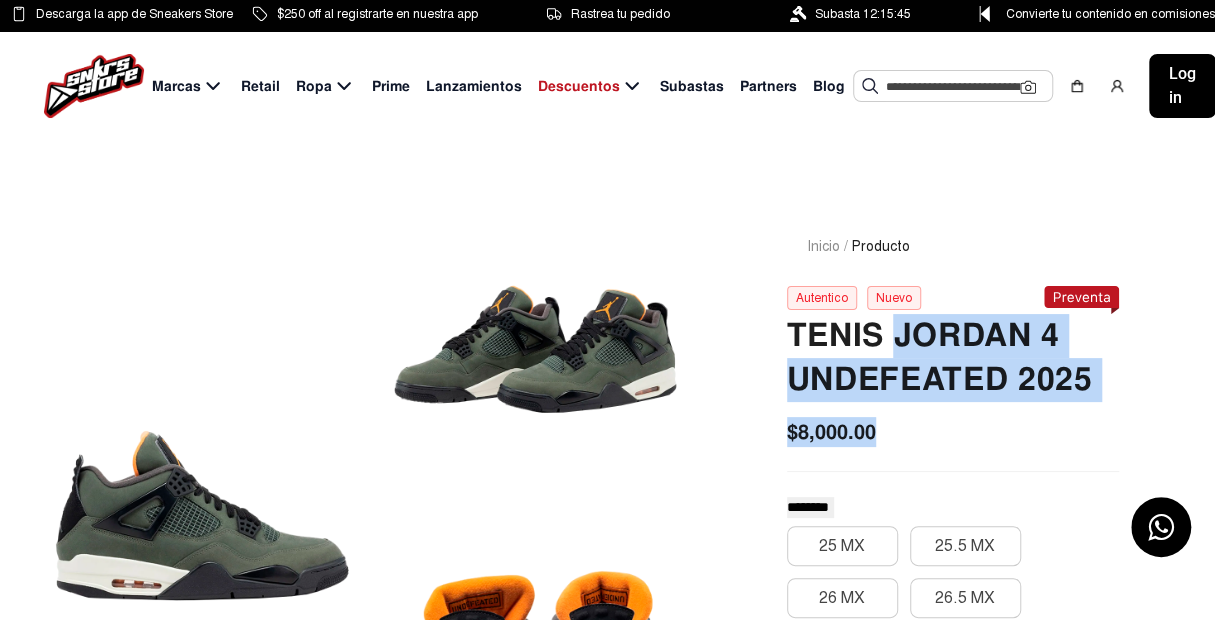 click on "TENIS JORDAN 4 UNDEFEATED 2025 $8,000.00 ******** ******** *********  25 MX   25.5 MX   26 MX   26.5 MX   27 MX   27.5 MX   28 MX   28.5 MX   29 MX   29.5 MX   30 MX  Cantidad *  Comprar ahora  Pon tu precio  Apartar Contactar un asesor Producto Agotado  Este producto cuenta con envío gratis  chevron_right  Este producto cuenta con MSI  chevron_right  Ver historial del par   Cuidados   Modas & similares" 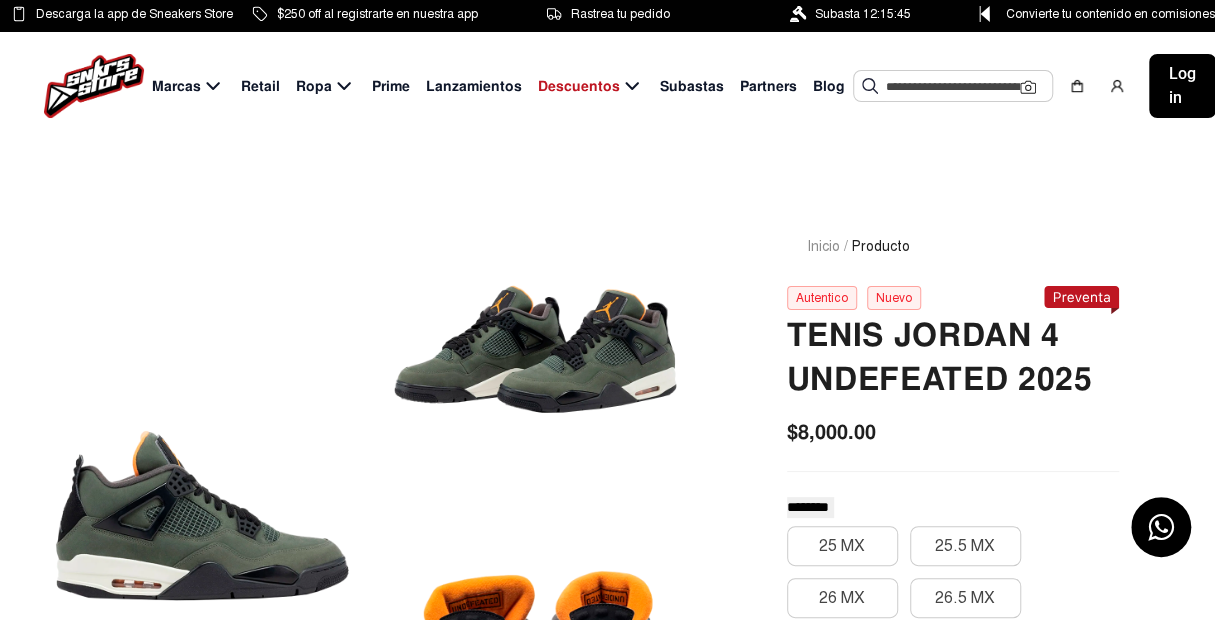 click 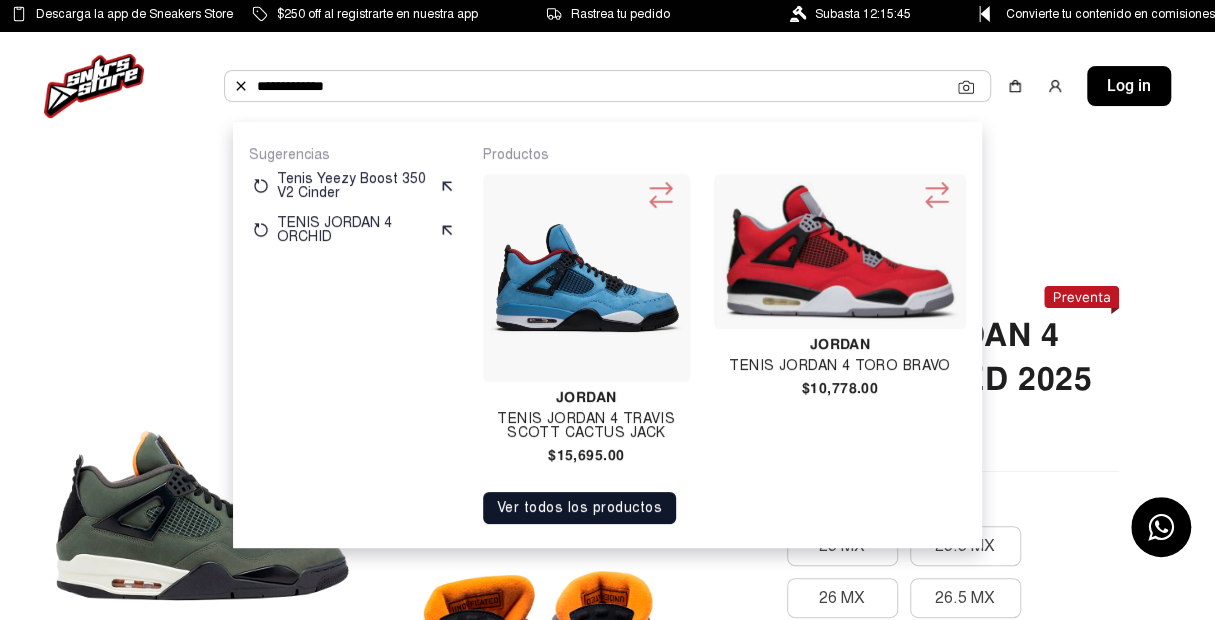 type on "**********" 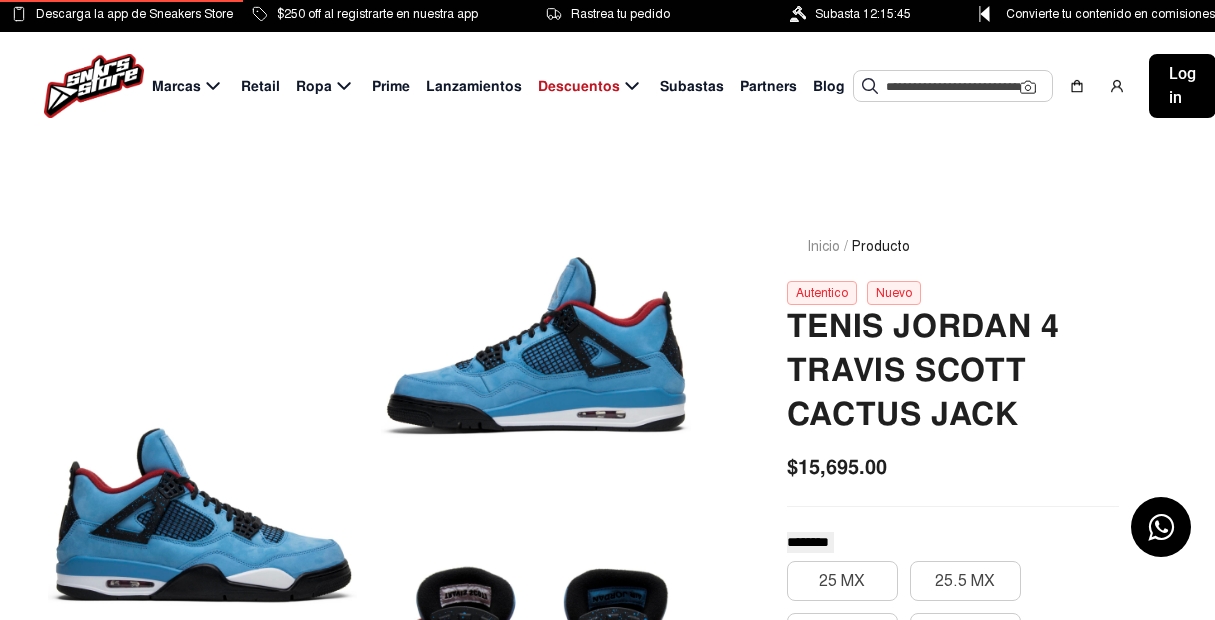 scroll, scrollTop: 0, scrollLeft: 0, axis: both 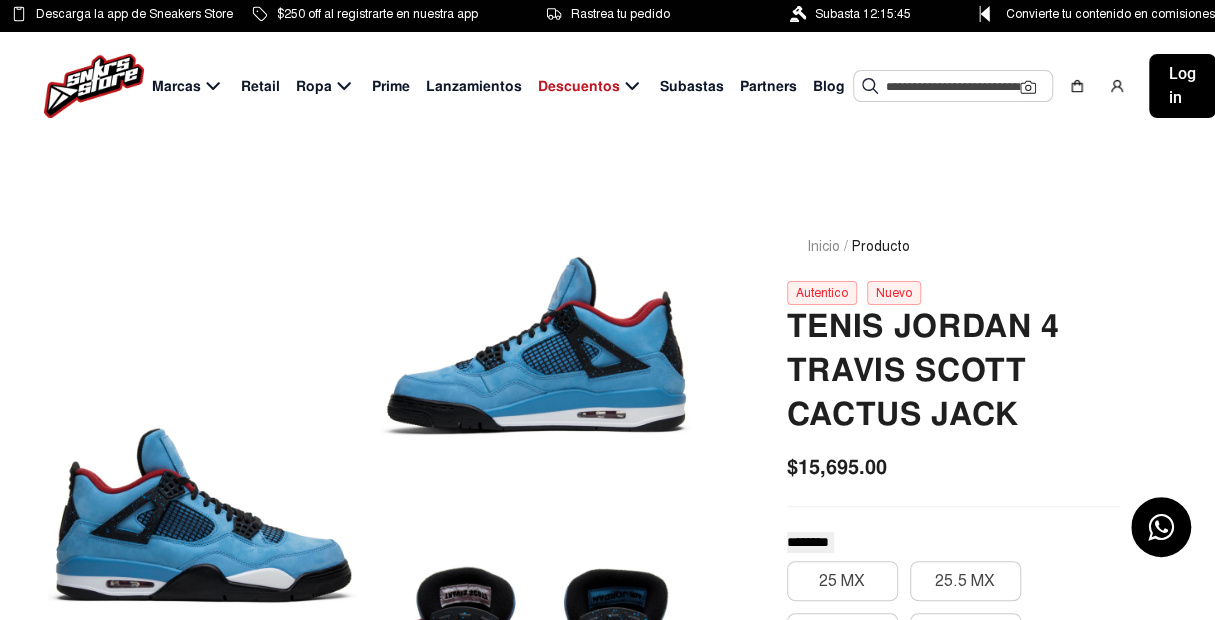click 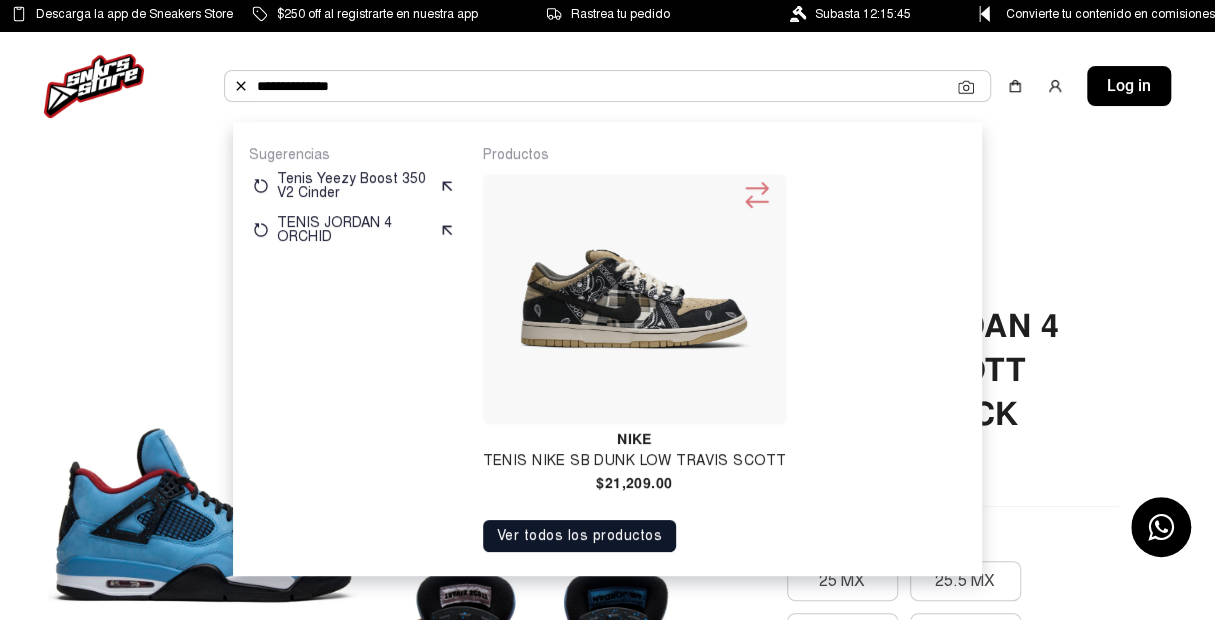 type on "**********" 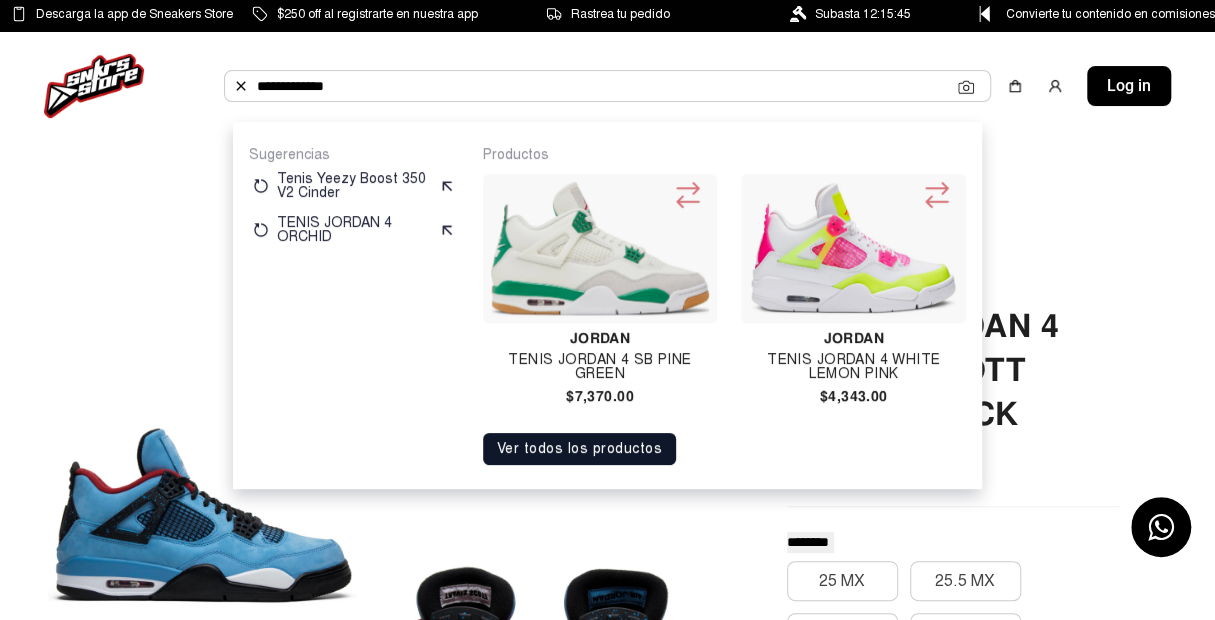 type on "**********" 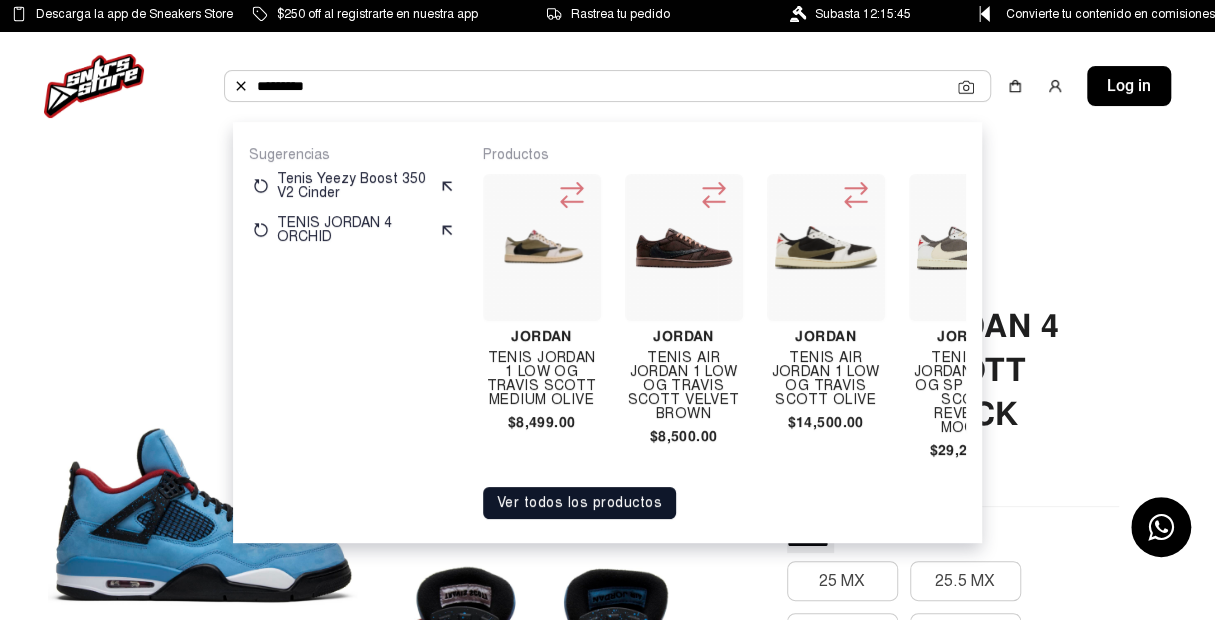 type on "*********" 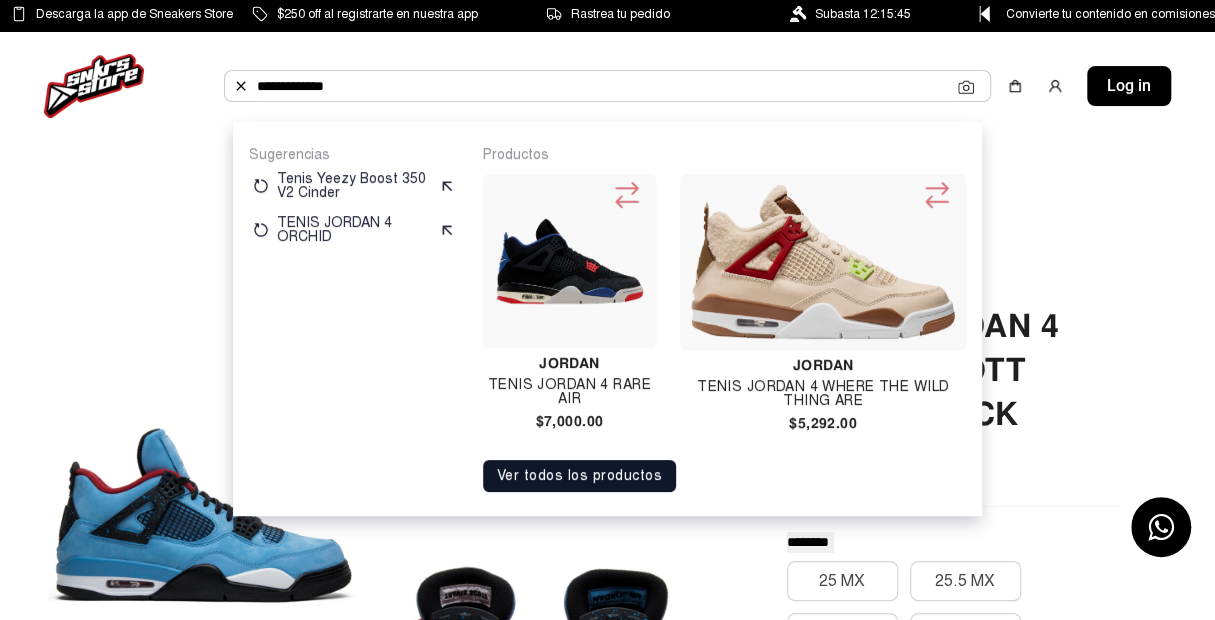 click on "**********" 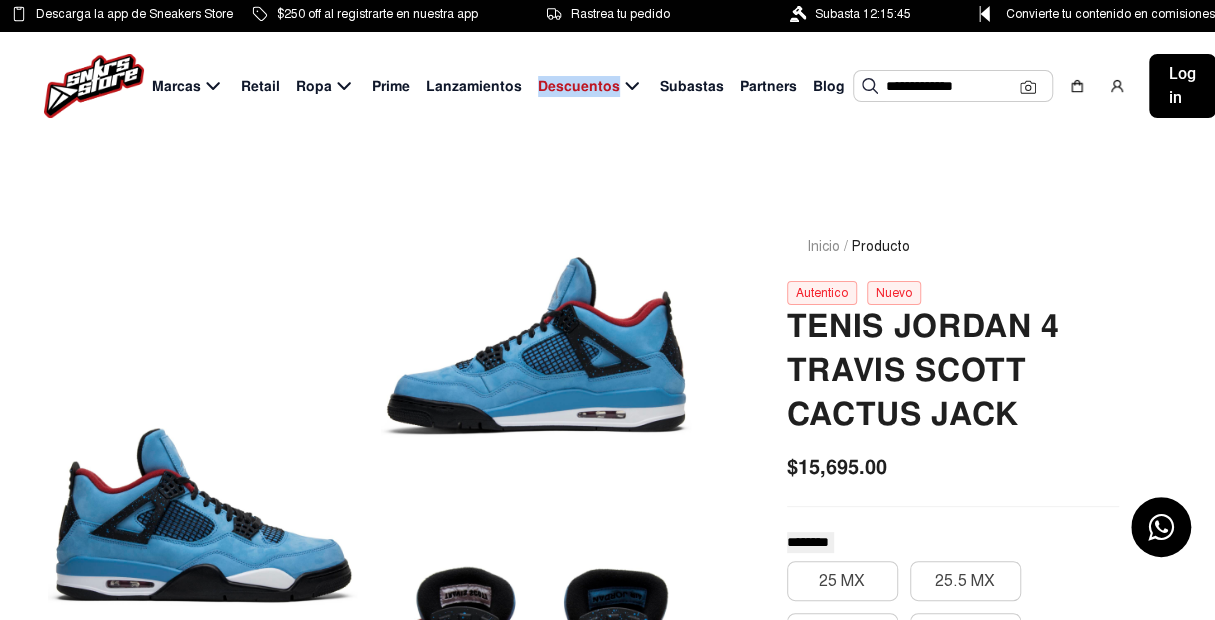 click on "**********" 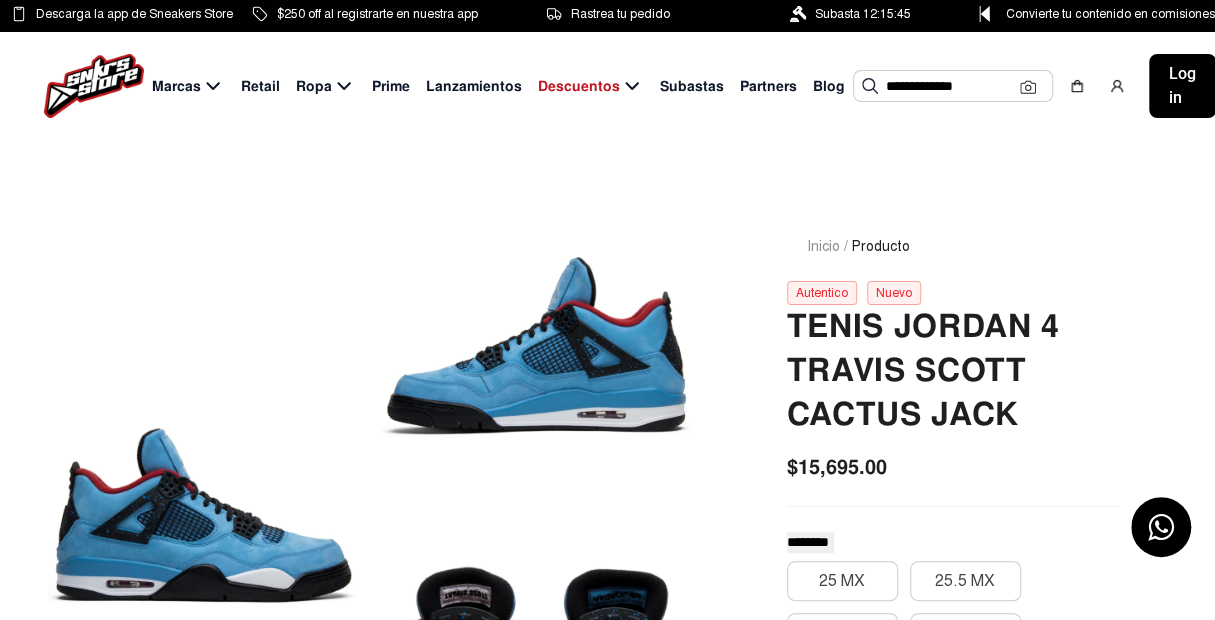 click on "**********" 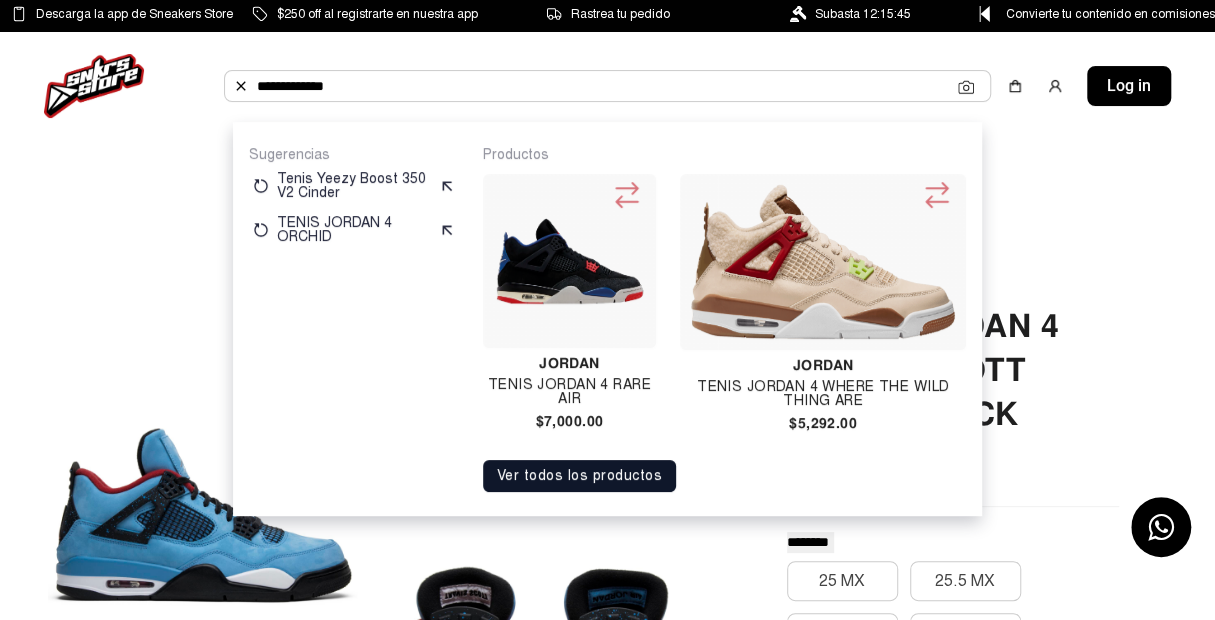 click on "**********" 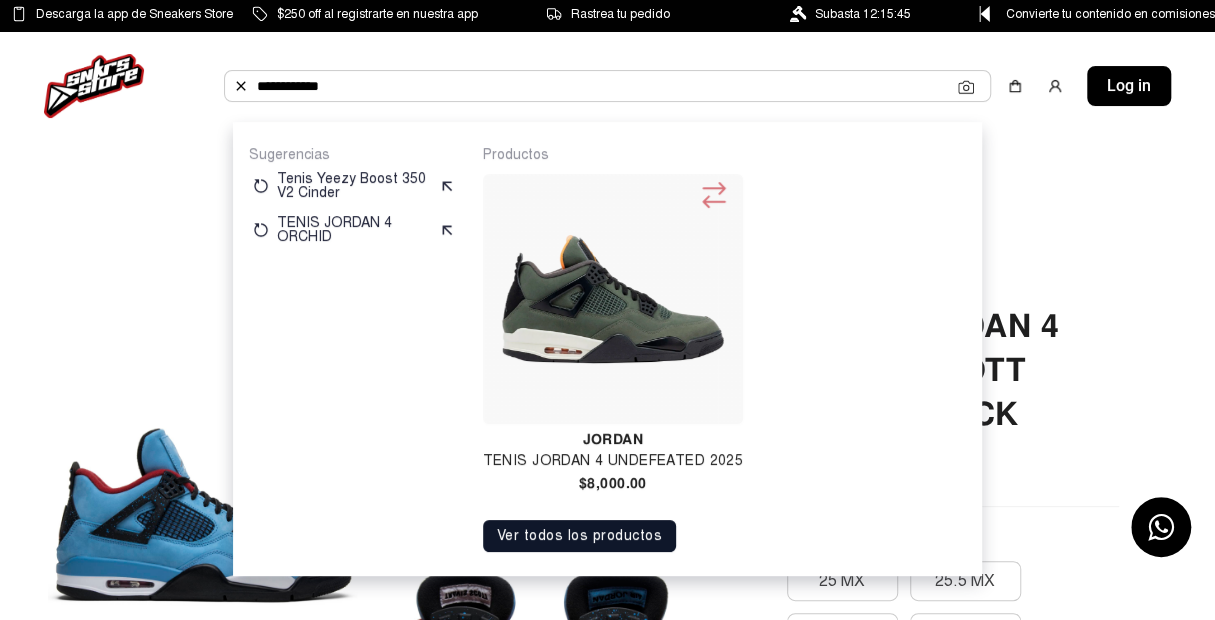 type on "**********" 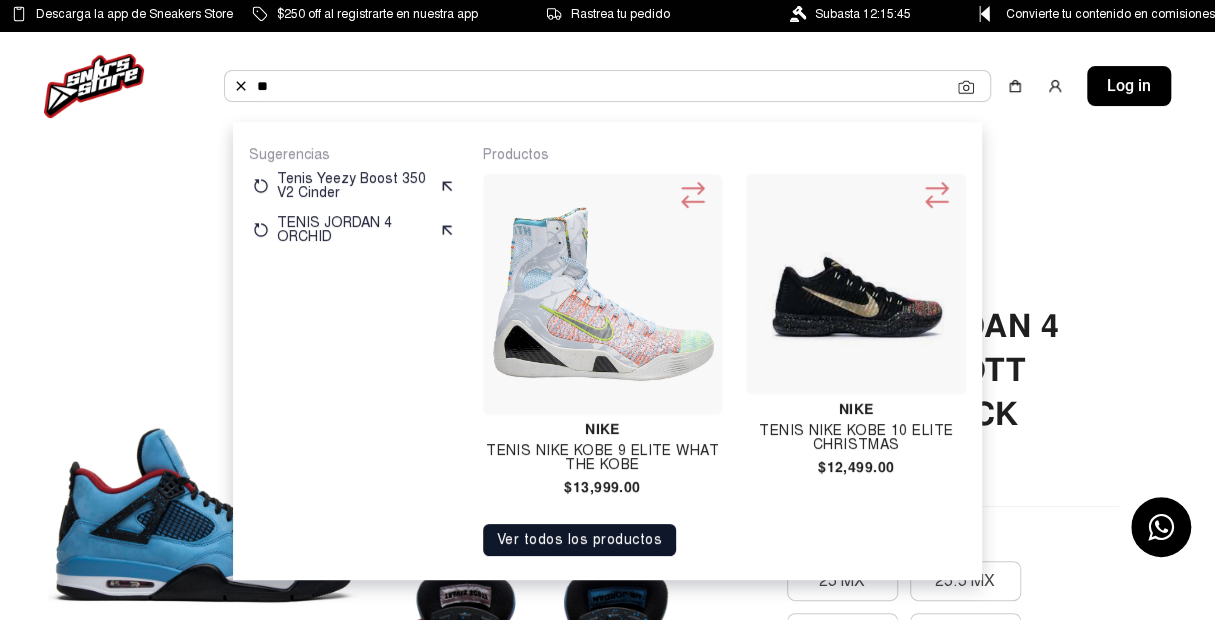 type on "*" 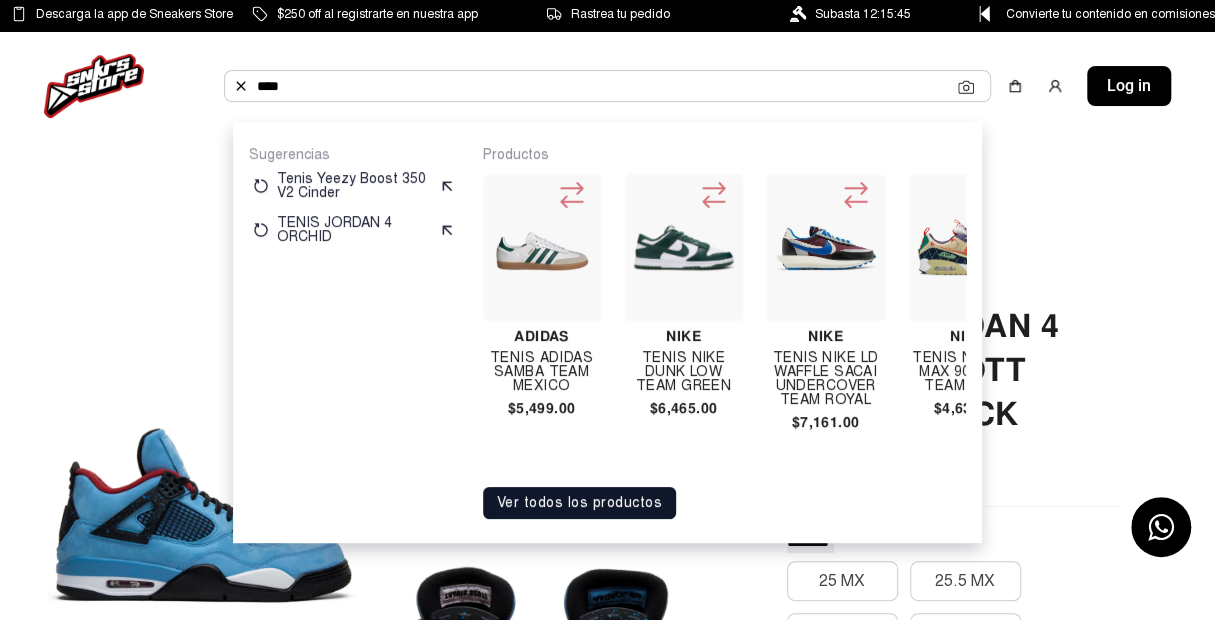 type on "****" 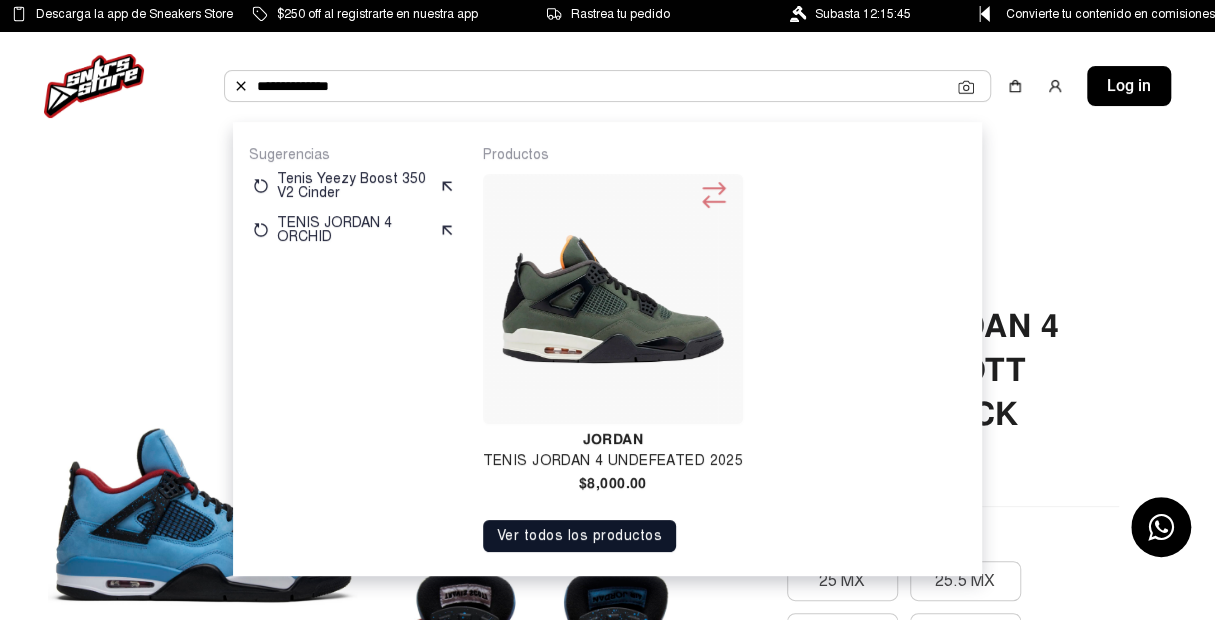 type on "**********" 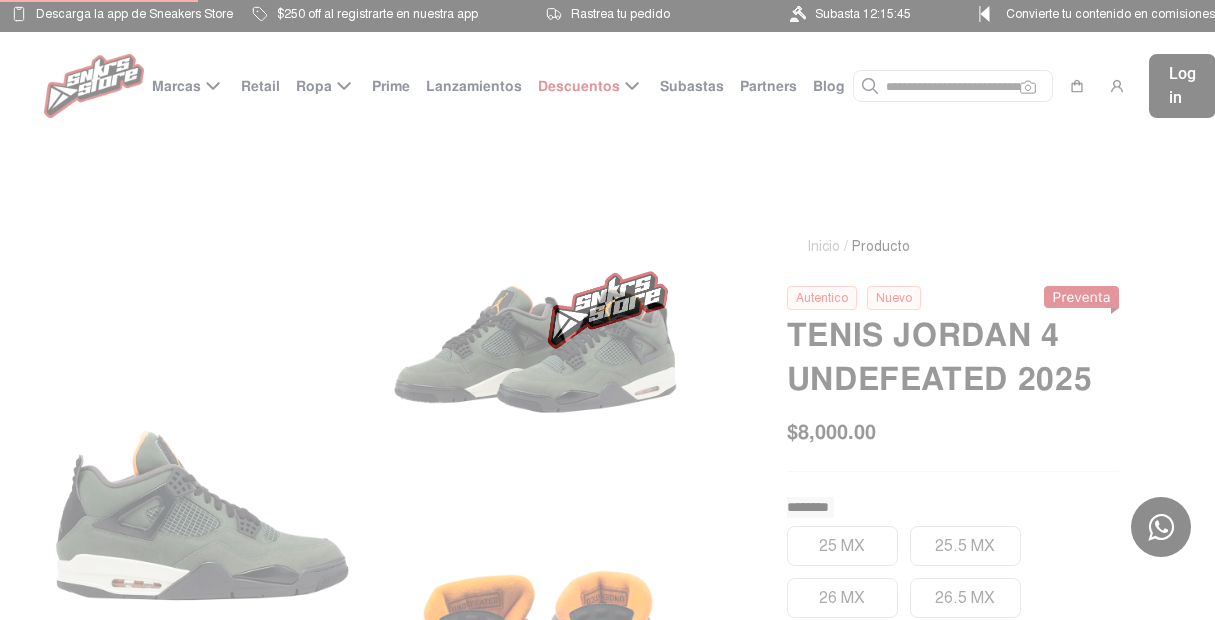 scroll, scrollTop: 0, scrollLeft: 0, axis: both 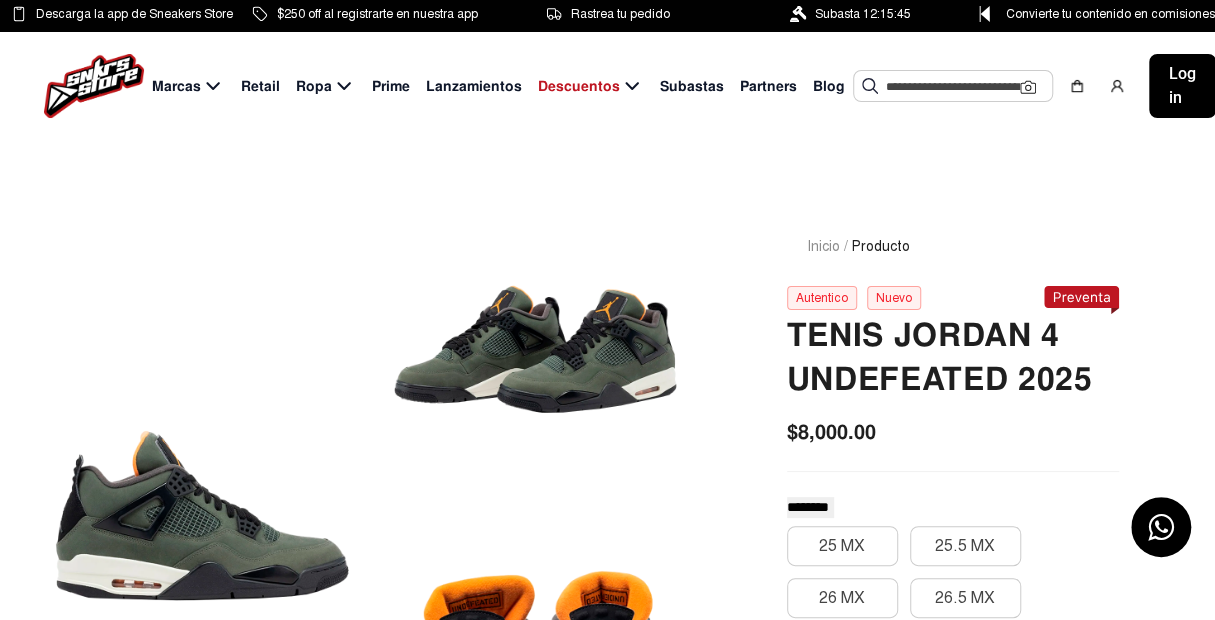 click 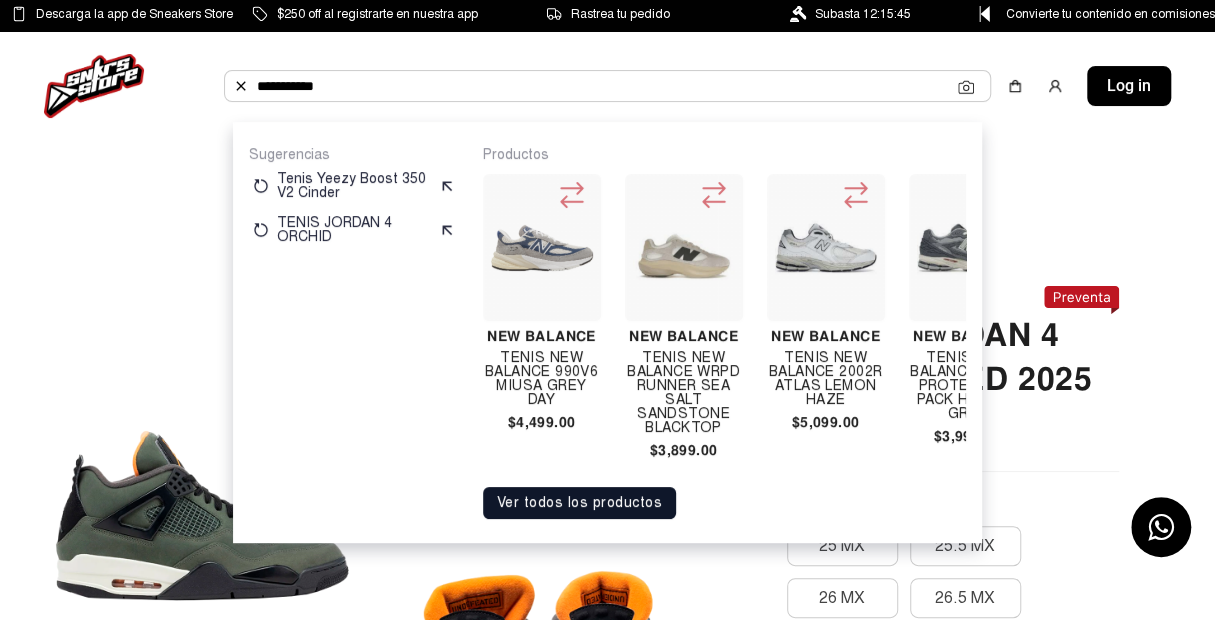 type on "**********" 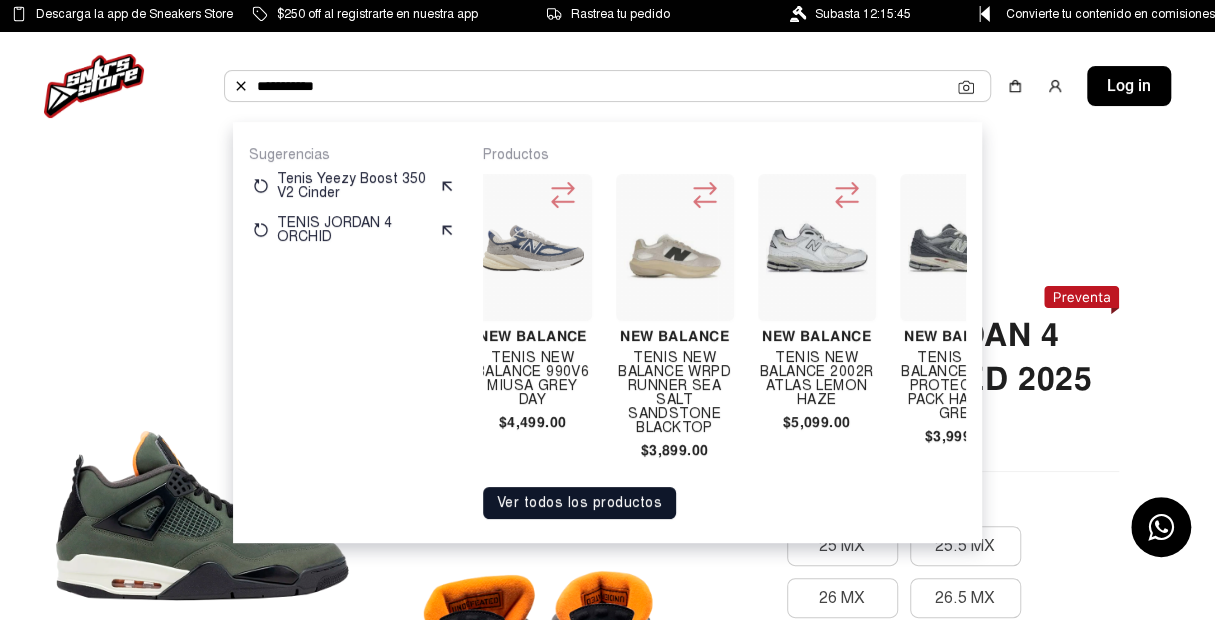 scroll, scrollTop: 0, scrollLeft: 0, axis: both 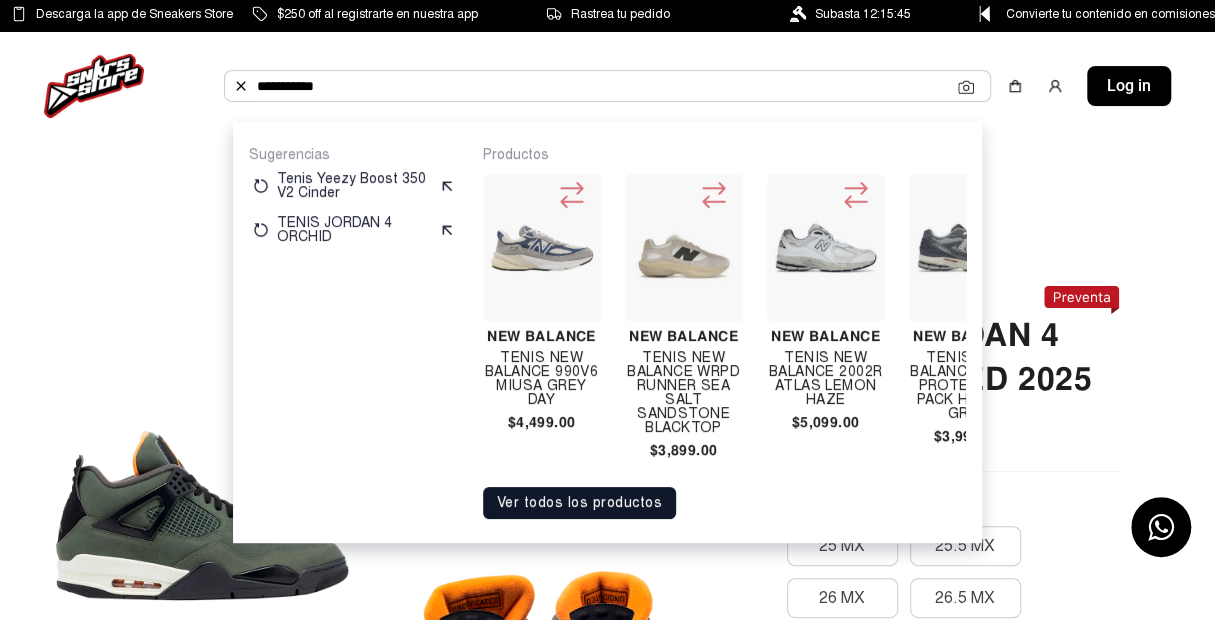 click on "Inicio / Producto  Autentico   Nuevo  TENIS JORDAN 4 UNDEFEATED 2025 $8,000.00 ******** ******** *********  25 MX   25.5 MX   26 MX   26.5 MX   27 MX   27.5 MX   28 MX   28.5 MX   29 MX   29.5 MX   30 MX  Cantidad *  Comprar ahora  Pon tu precio  Apartar Contactar un asesor Producto Agotado  Este producto cuenta con envío gratis  chevron_right  Este producto cuenta con MSI  chevron_right  Ver historial del par   Cuidados   Modas & similares" 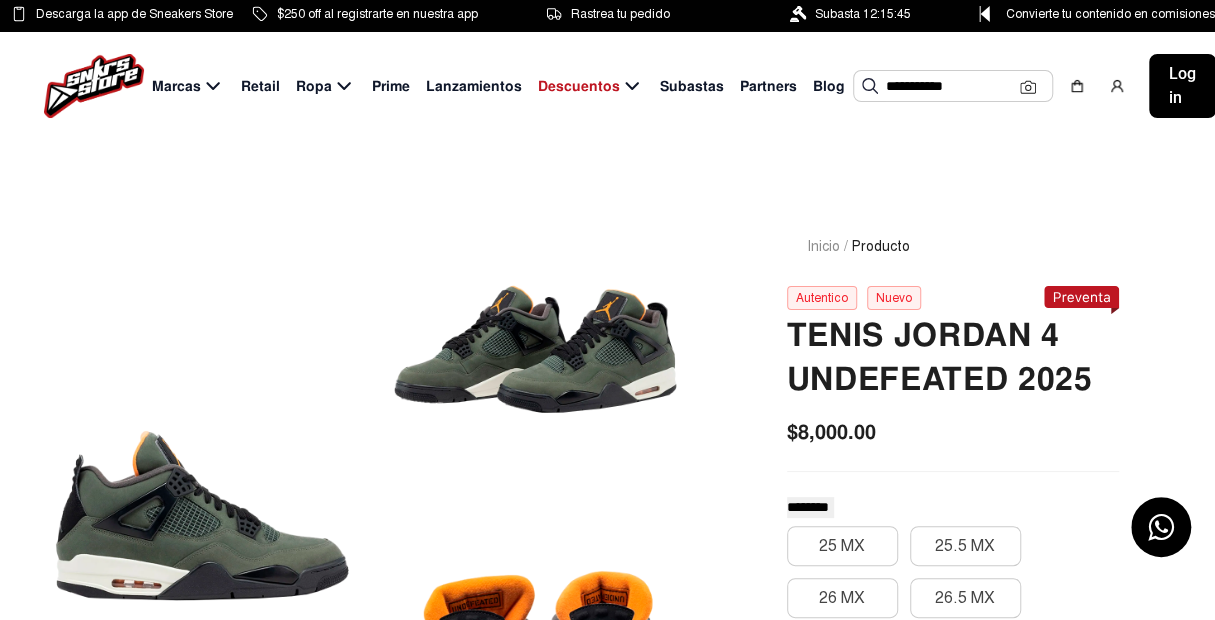 click on "**********" 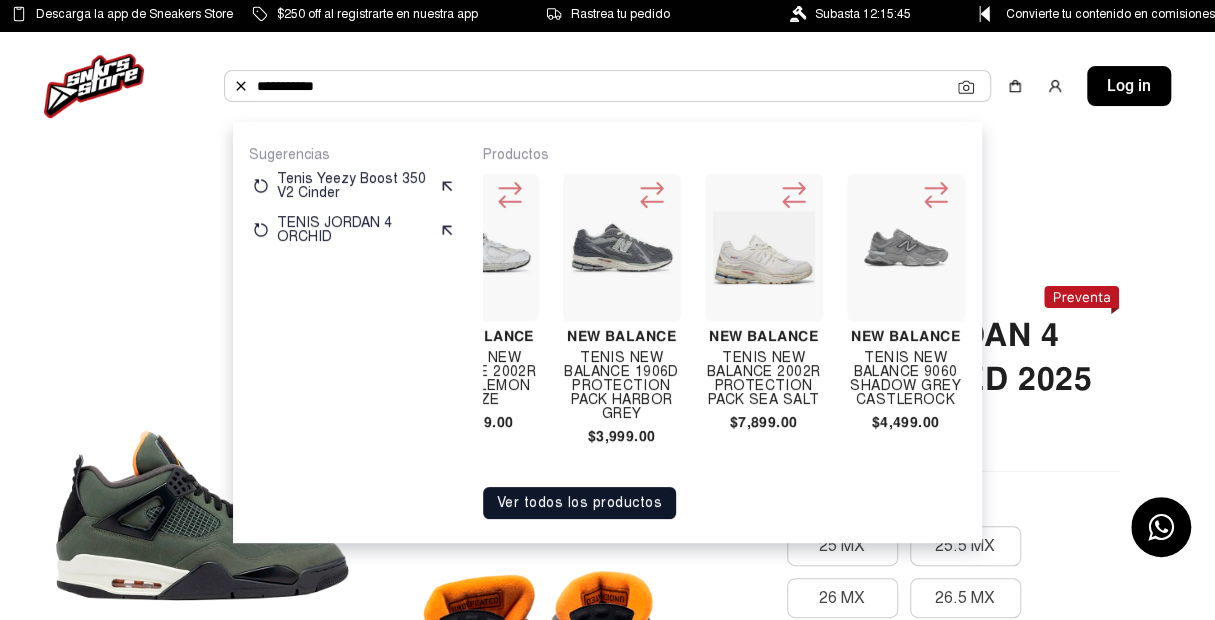 scroll, scrollTop: 0, scrollLeft: 386, axis: horizontal 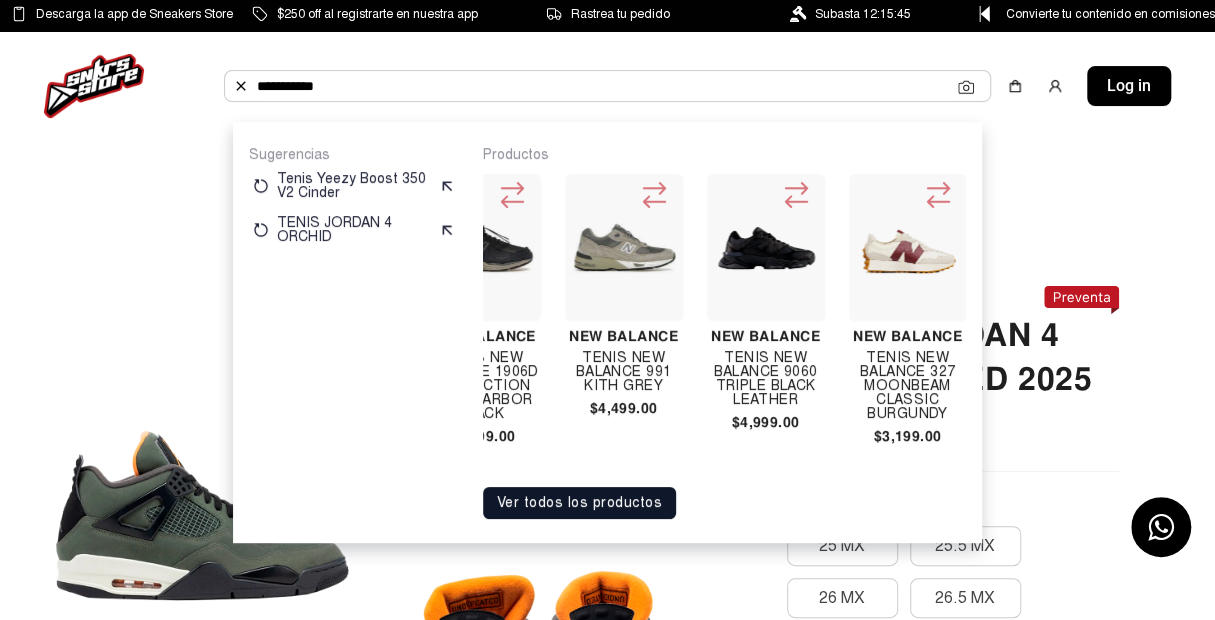 click on "**********" 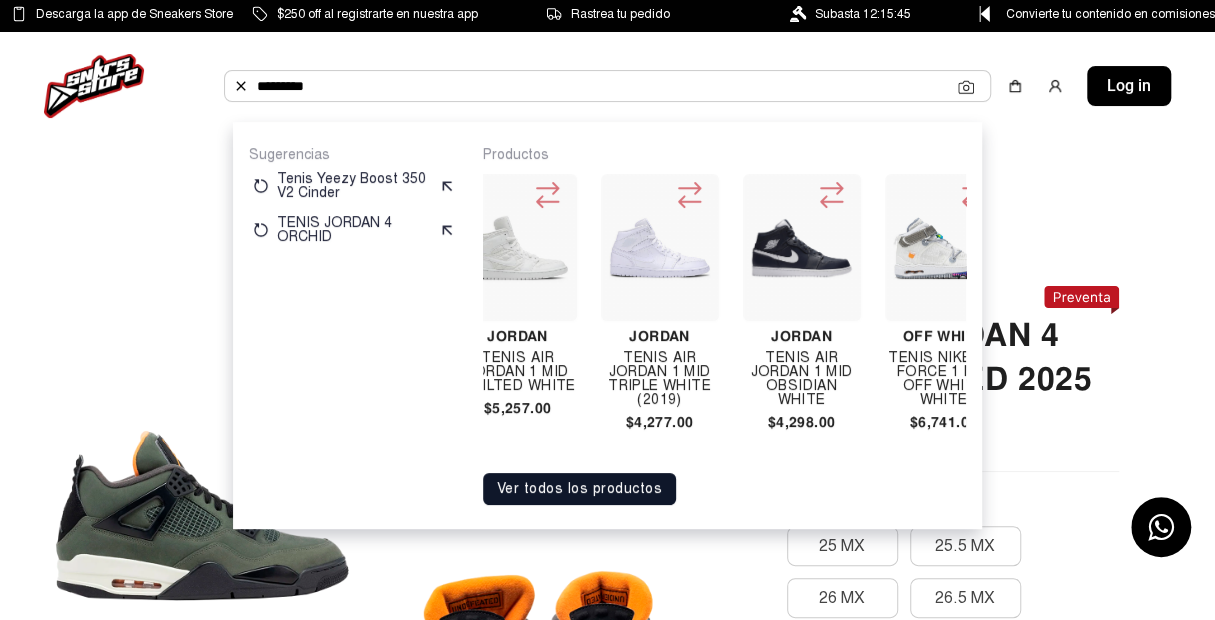 scroll, scrollTop: 0, scrollLeft: 2944, axis: horizontal 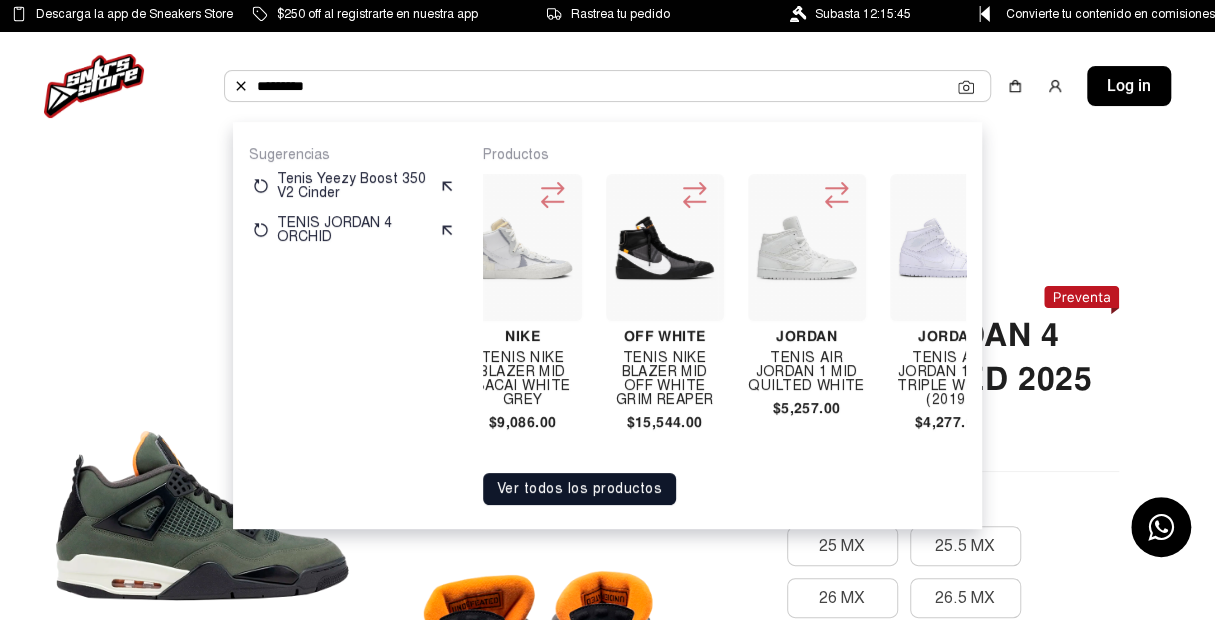 type on "*********" 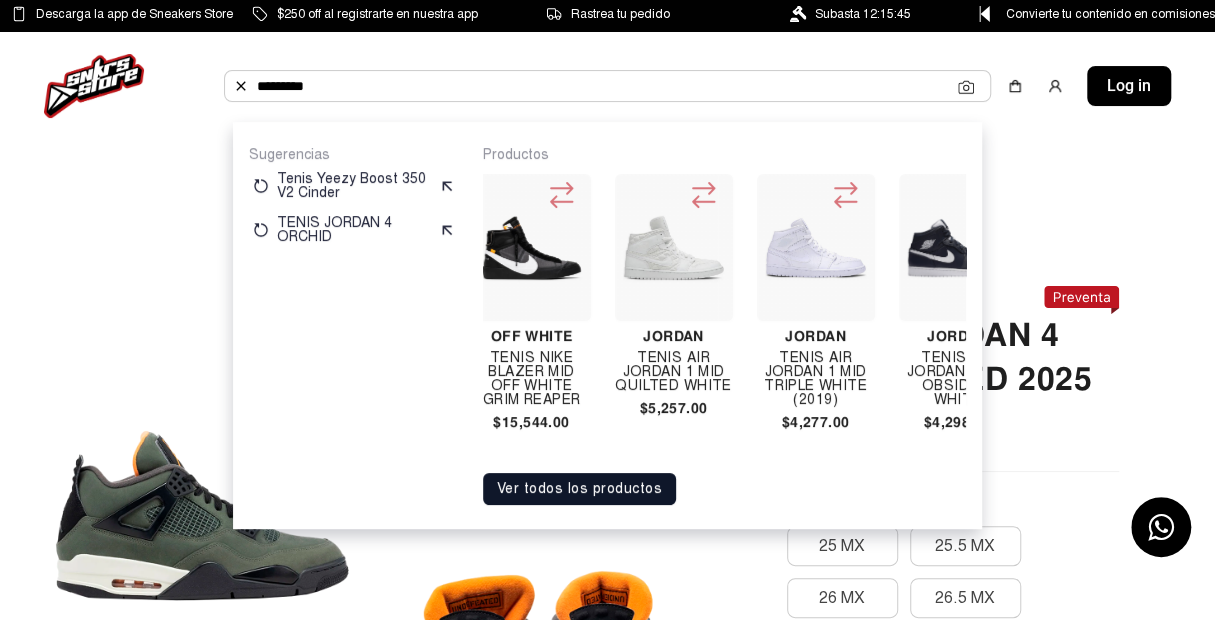 scroll, scrollTop: 0, scrollLeft: 2868, axis: horizontal 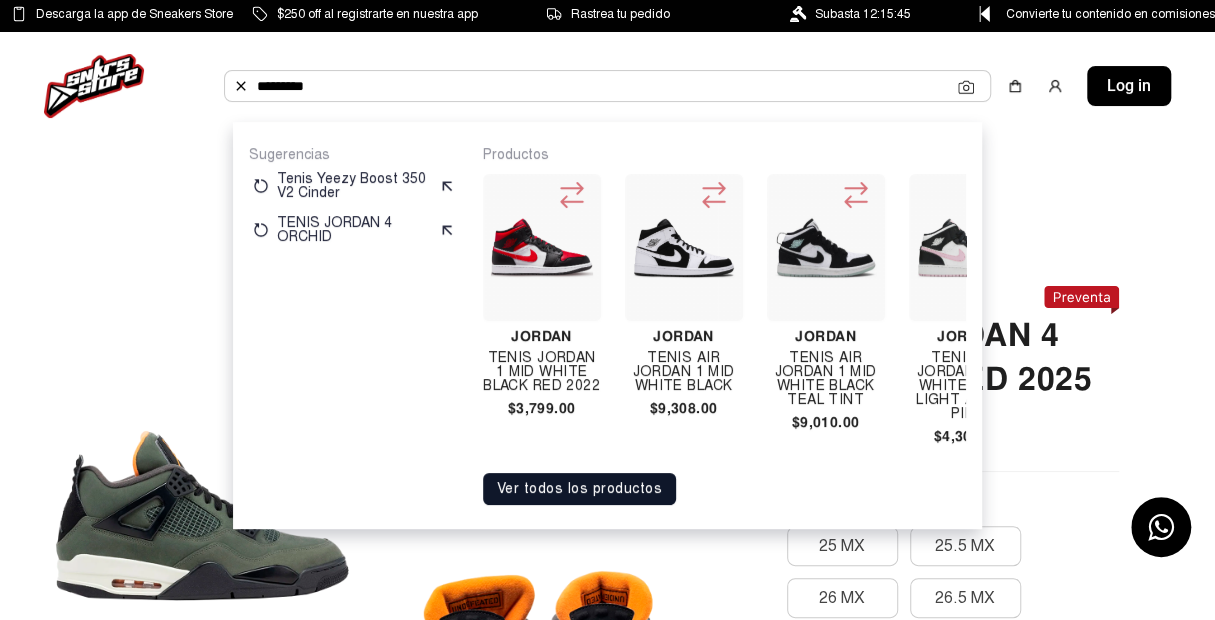 click on "*********" 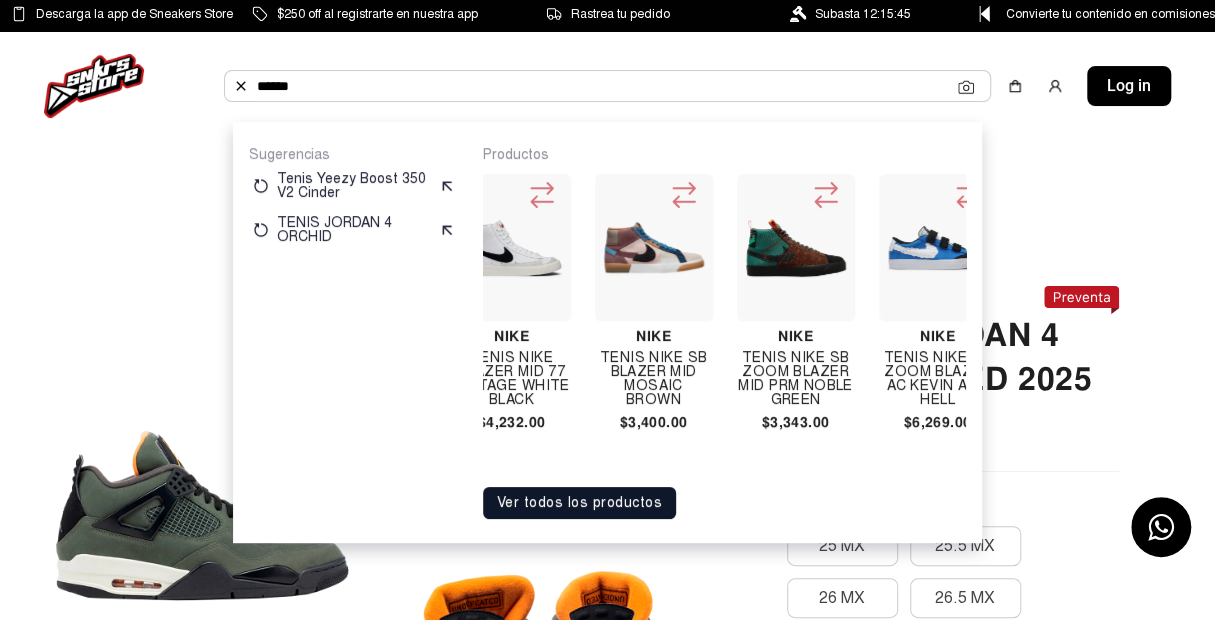 scroll, scrollTop: 0, scrollLeft: 4370, axis: horizontal 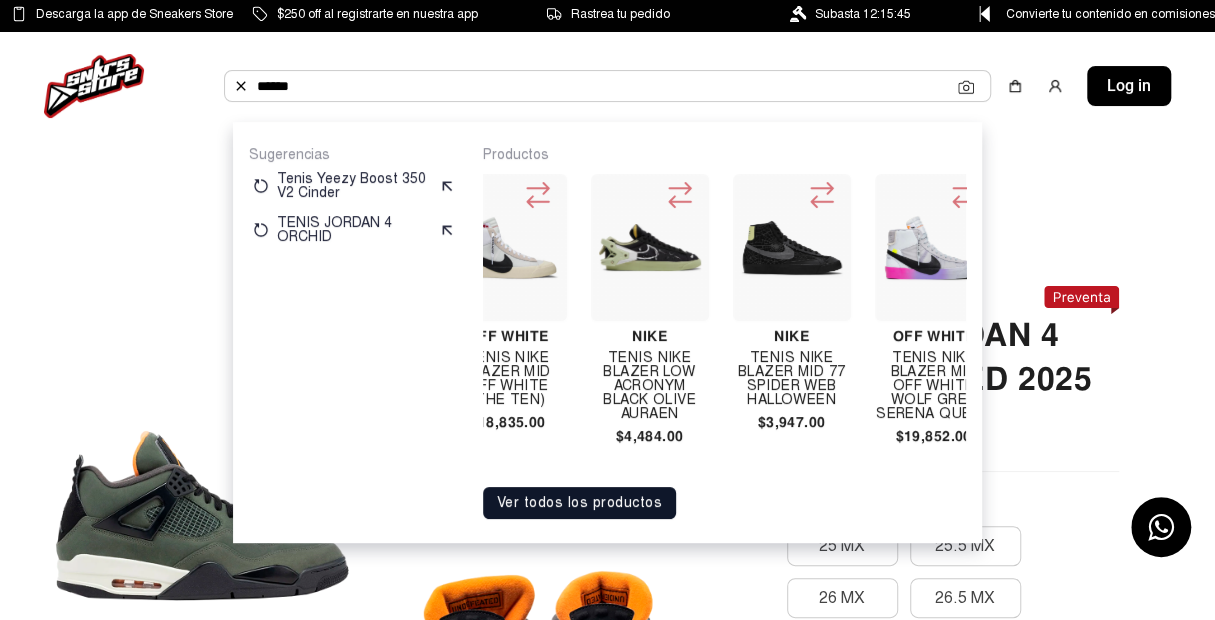 type on "******" 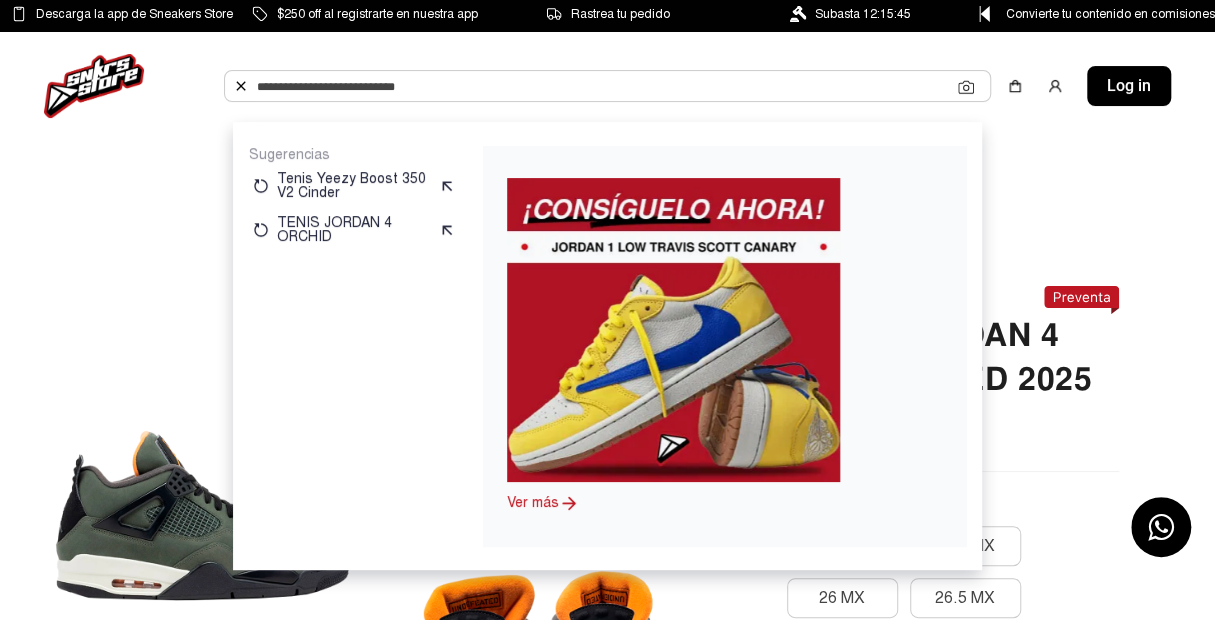 type on "*" 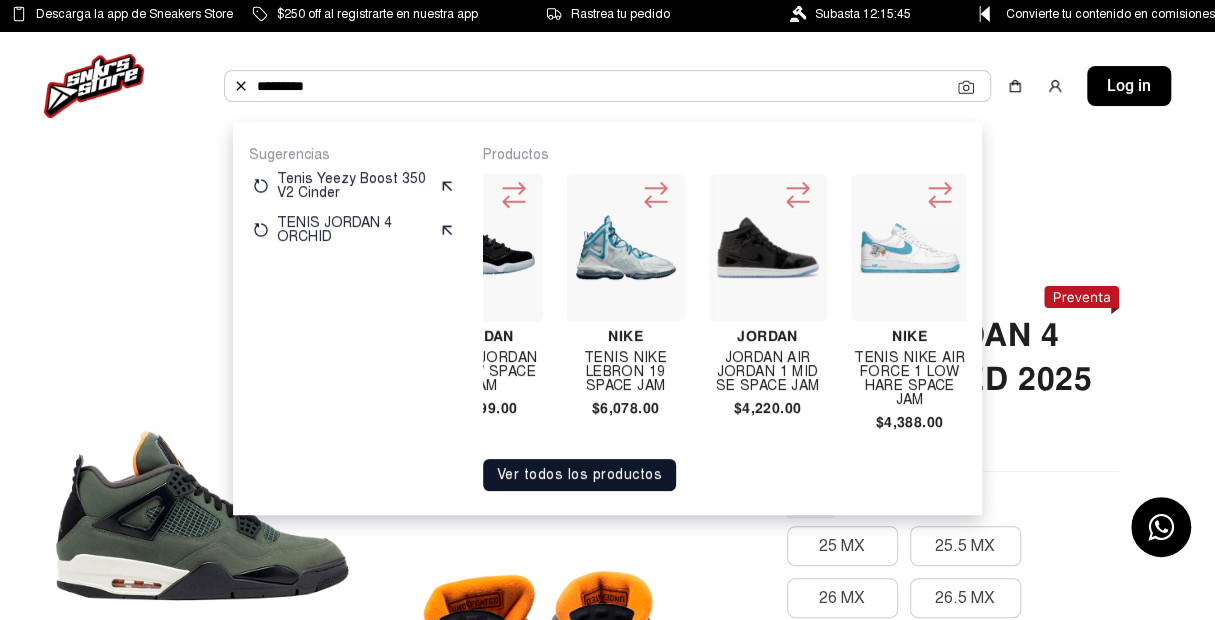 scroll, scrollTop: 0, scrollLeft: 202, axis: horizontal 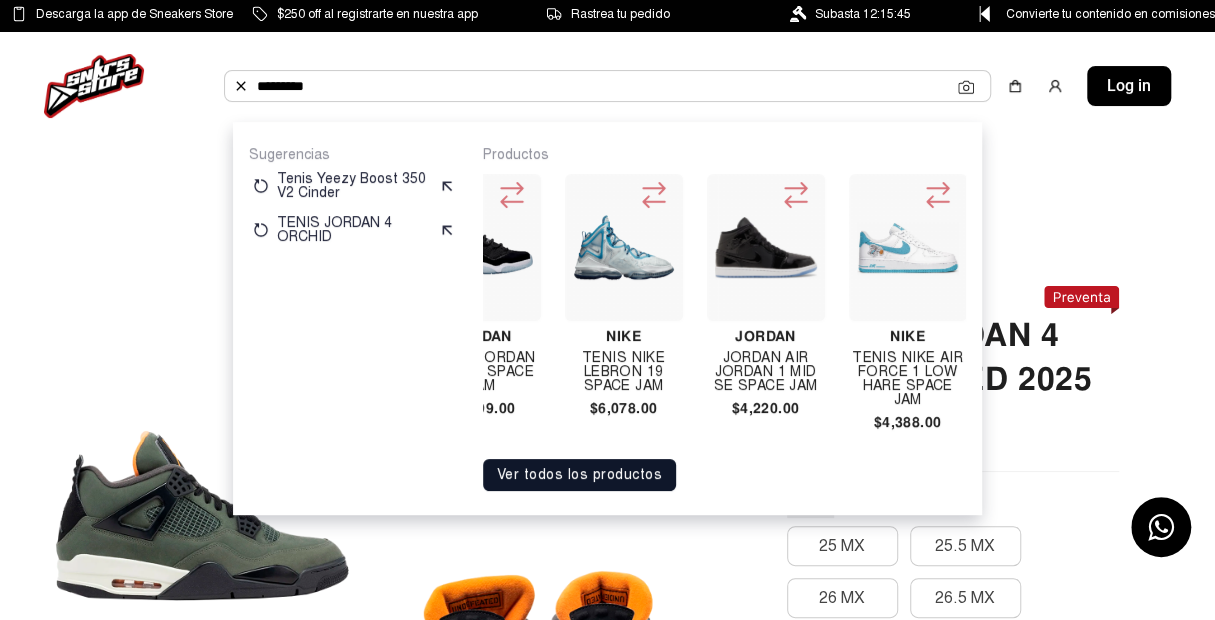 click on "*********" 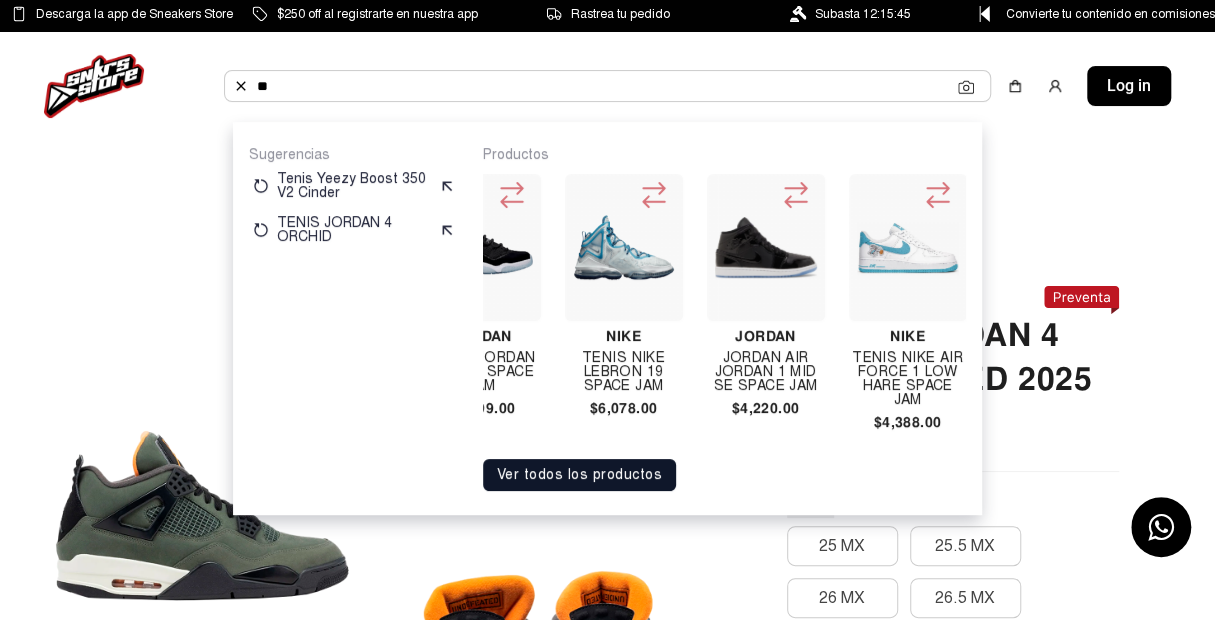 type on "*" 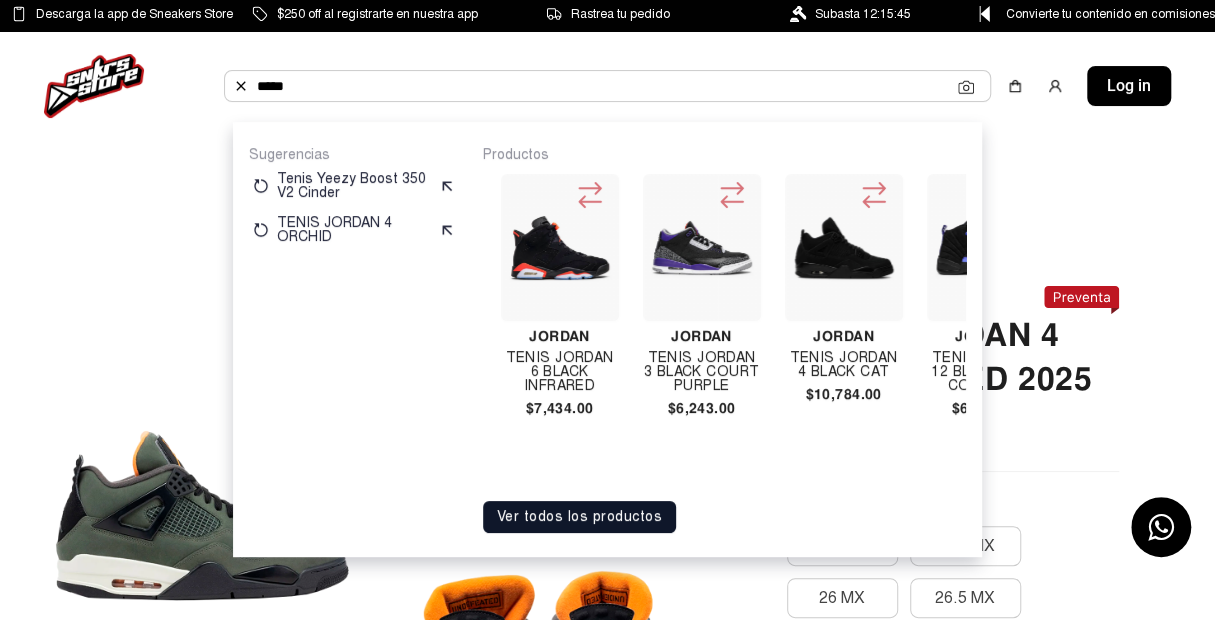scroll, scrollTop: 0, scrollLeft: 732, axis: horizontal 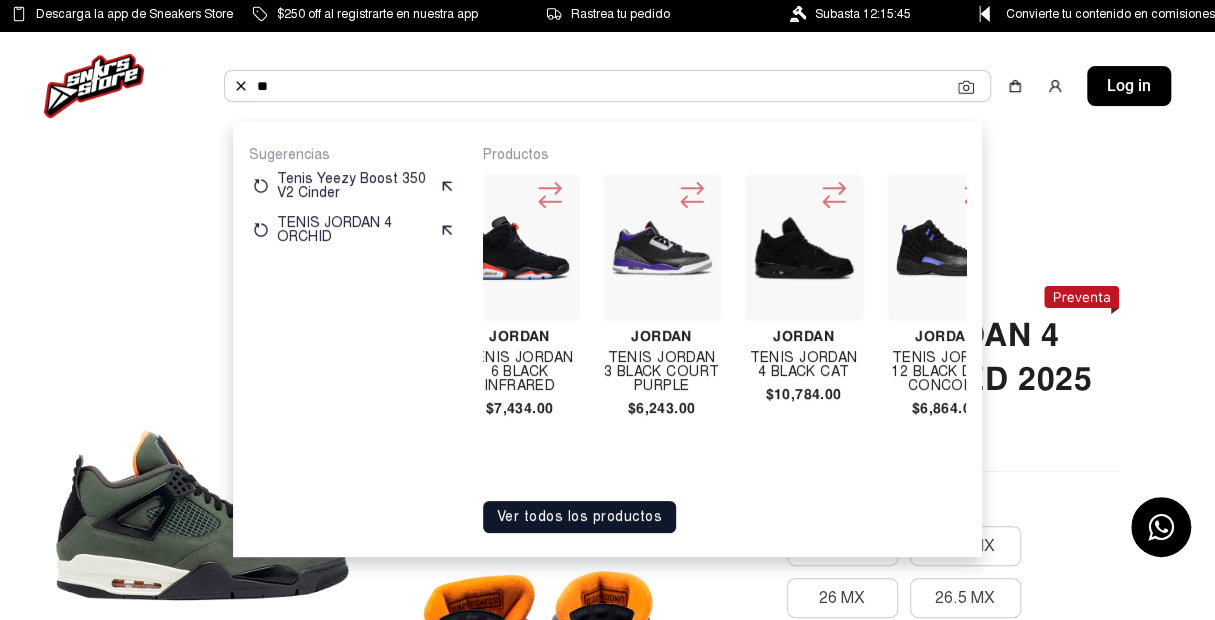 type on "*" 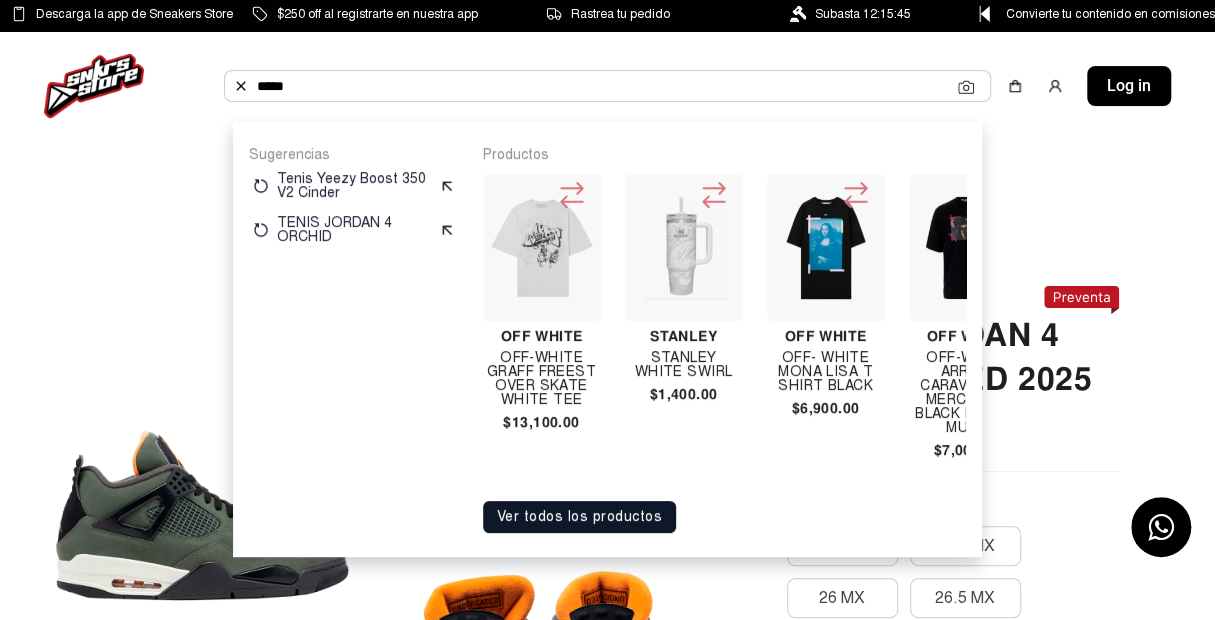 type on "*****" 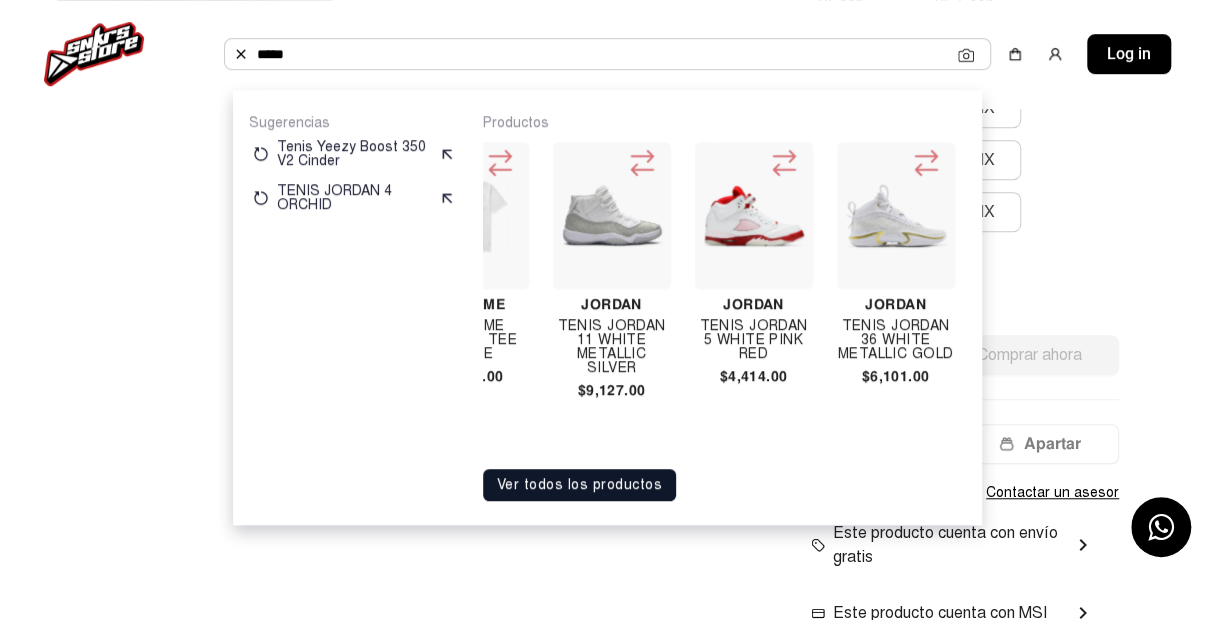 scroll, scrollTop: 0, scrollLeft: 5082, axis: horizontal 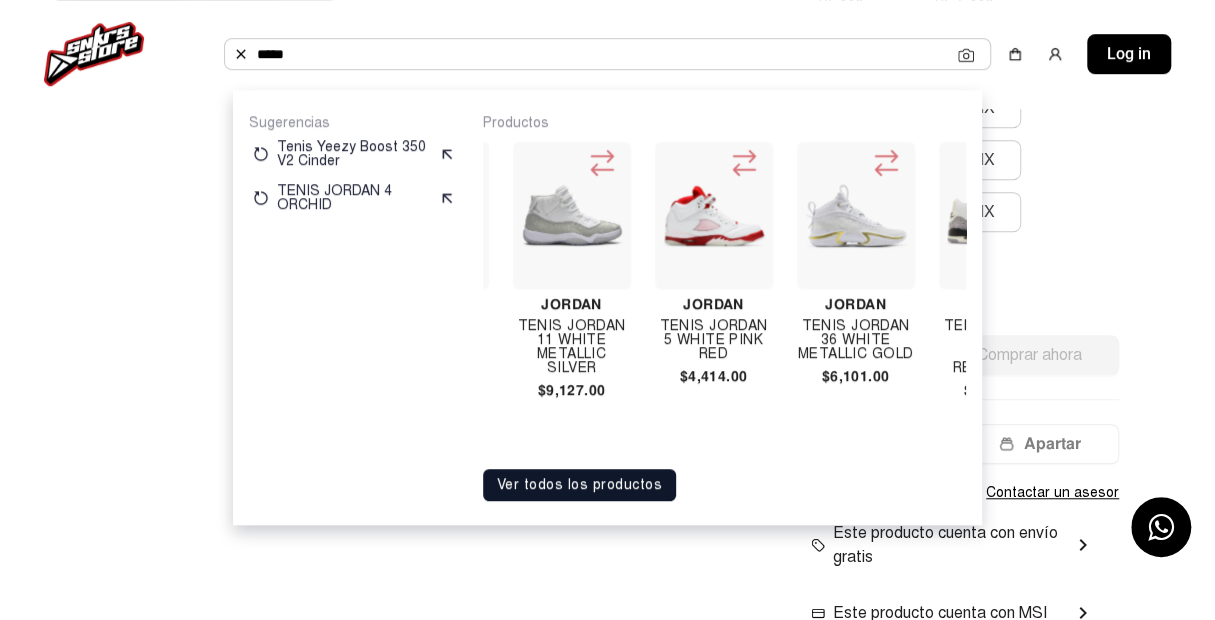 click on "*****" 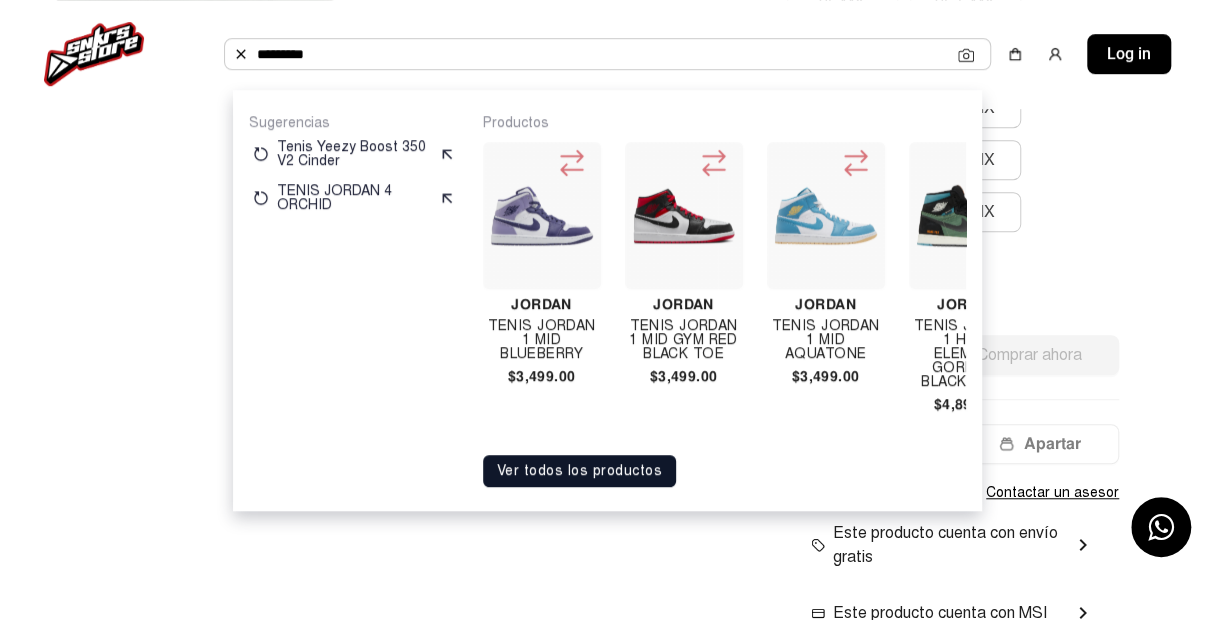 click on "********" 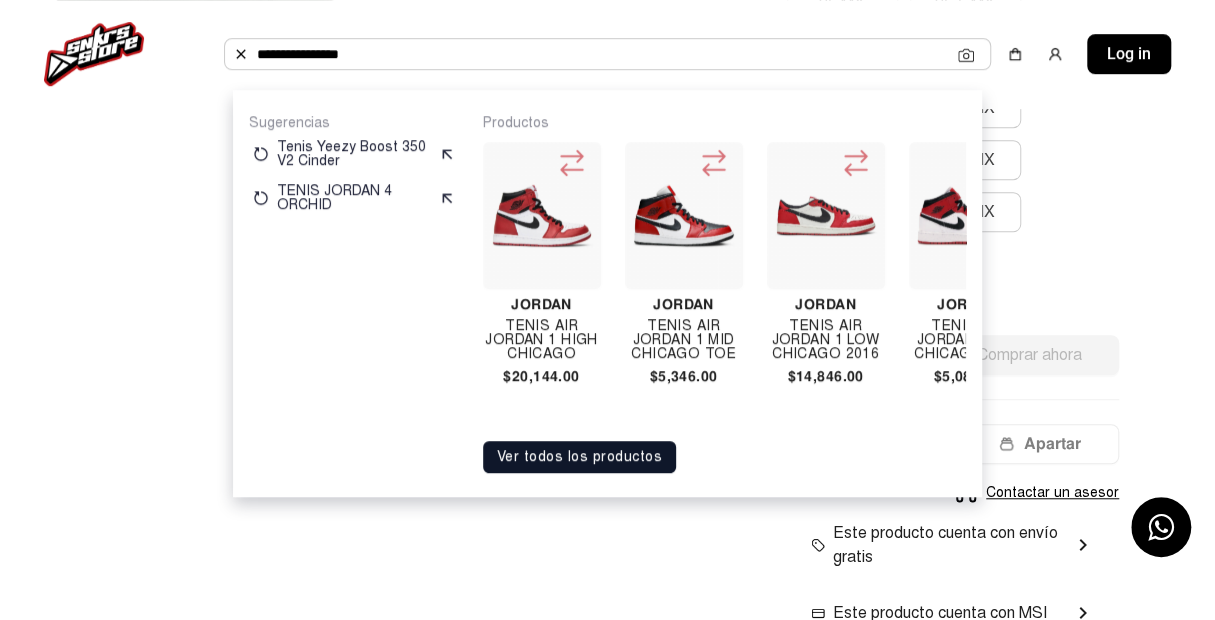 type on "**********" 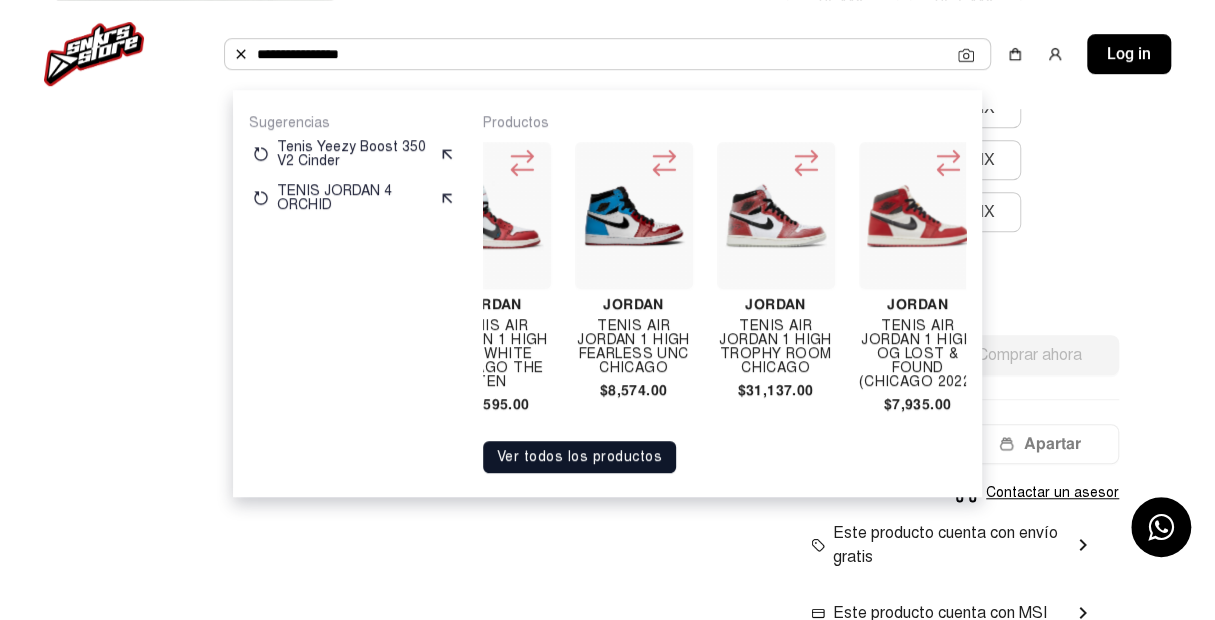 scroll, scrollTop: 0, scrollLeft: 1279, axis: horizontal 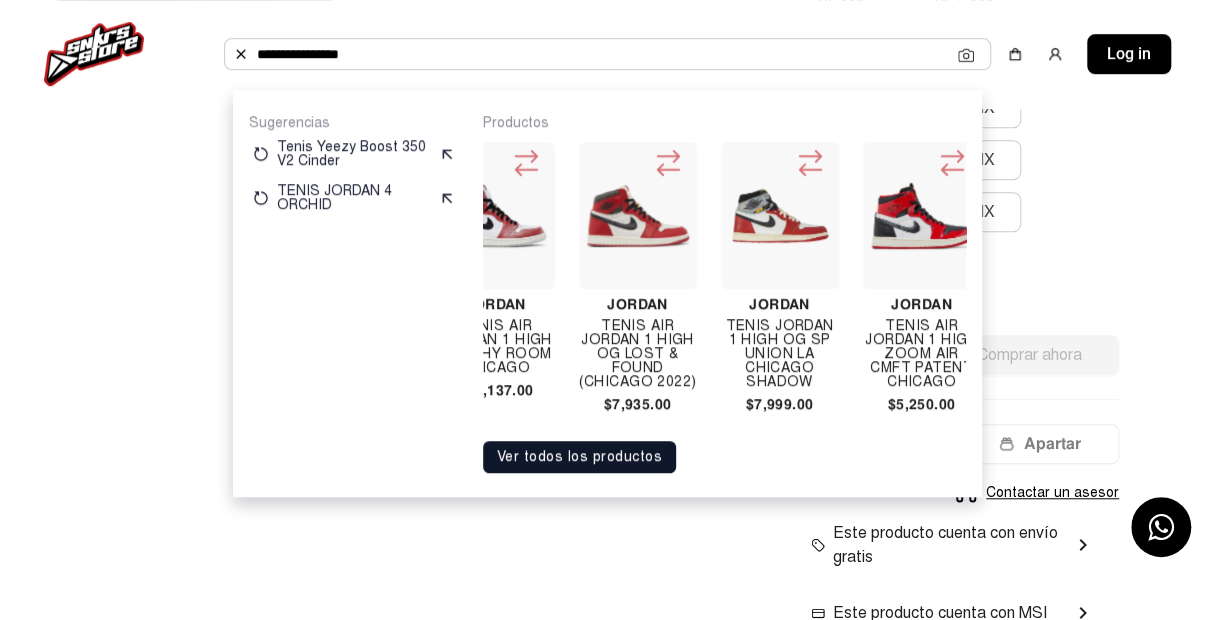 copy on "Air Jordan 1 High Og Lost & Found (chicago 2022)  $7,935.00" 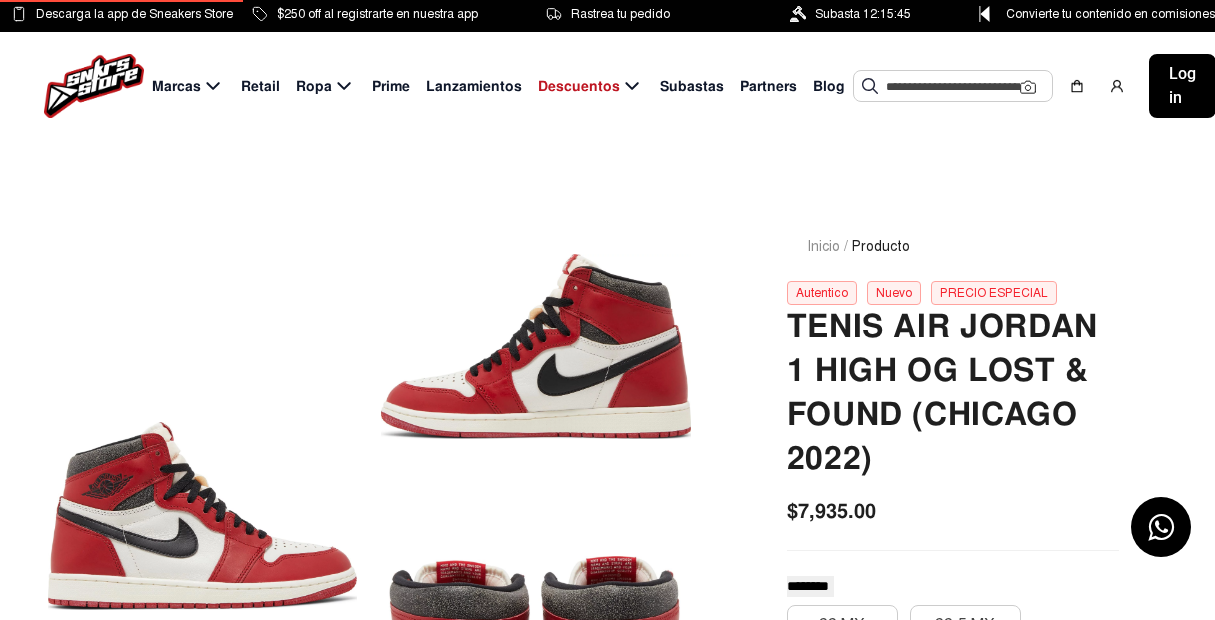 scroll, scrollTop: 0, scrollLeft: 0, axis: both 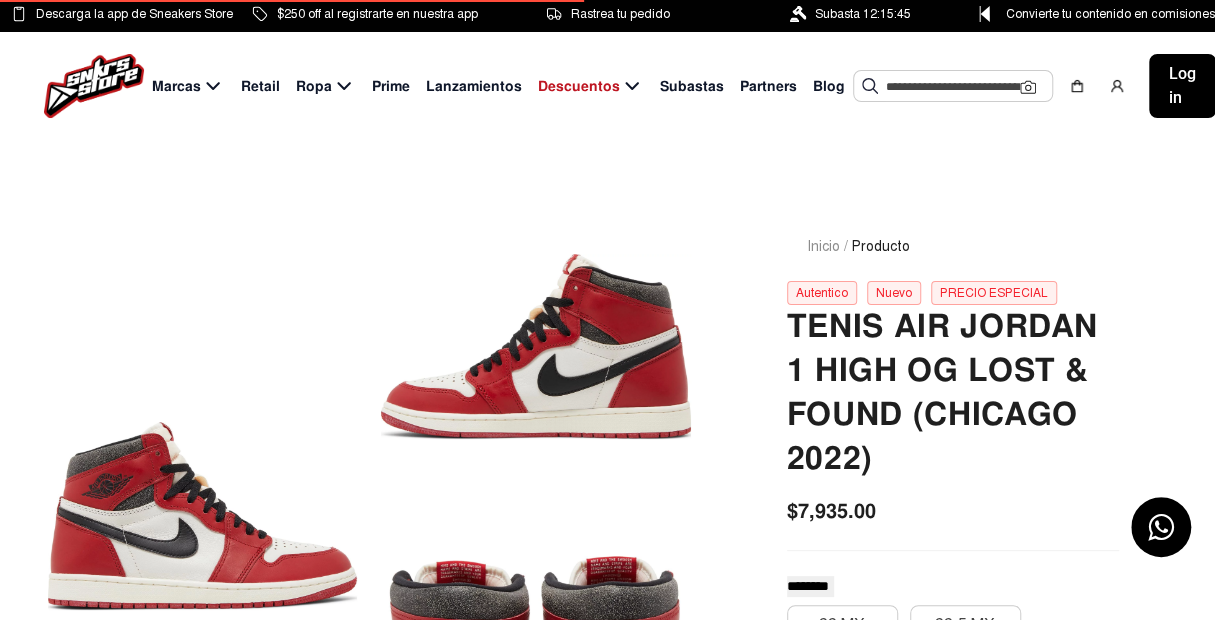 click 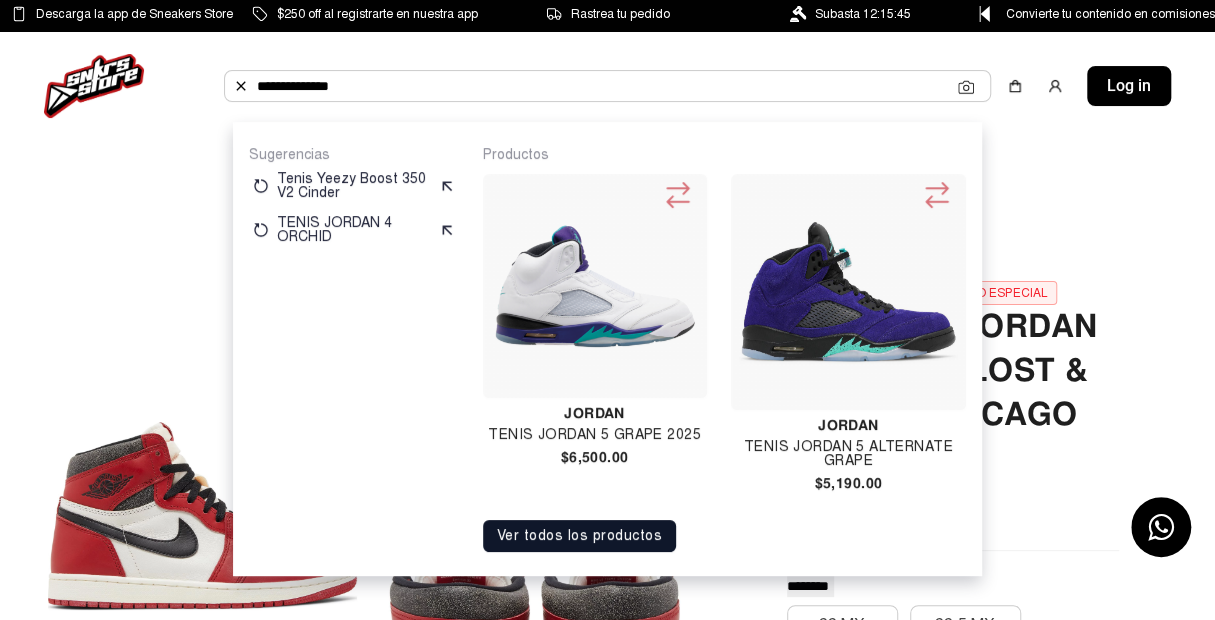 click on "**********" 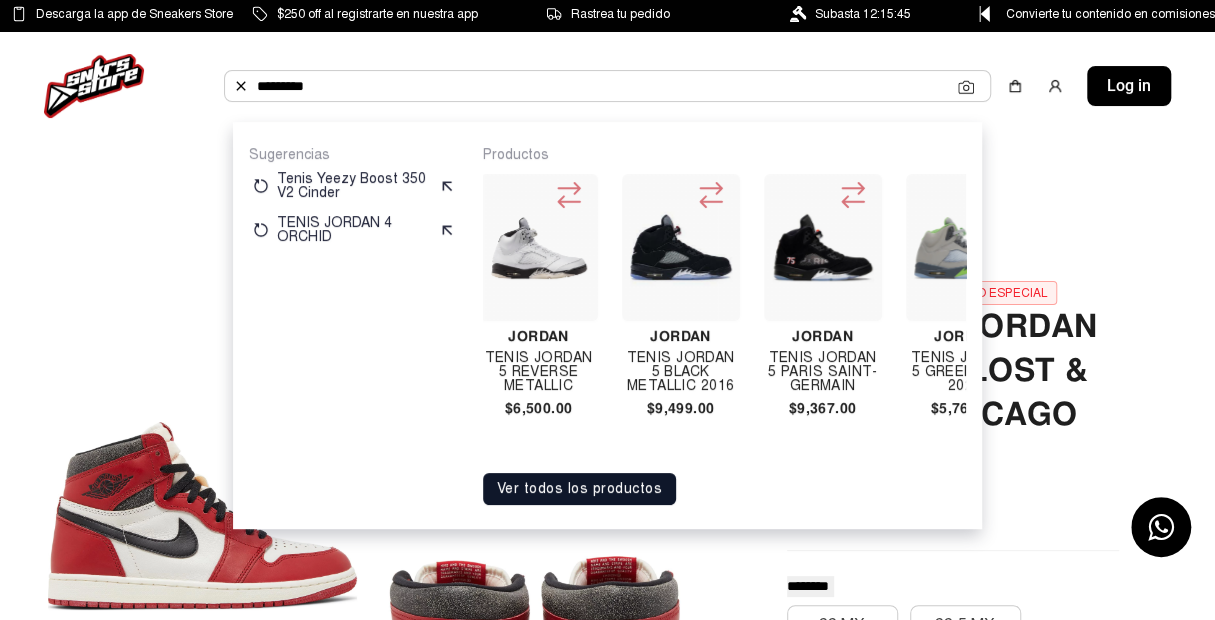 scroll, scrollTop: 0, scrollLeft: 732, axis: horizontal 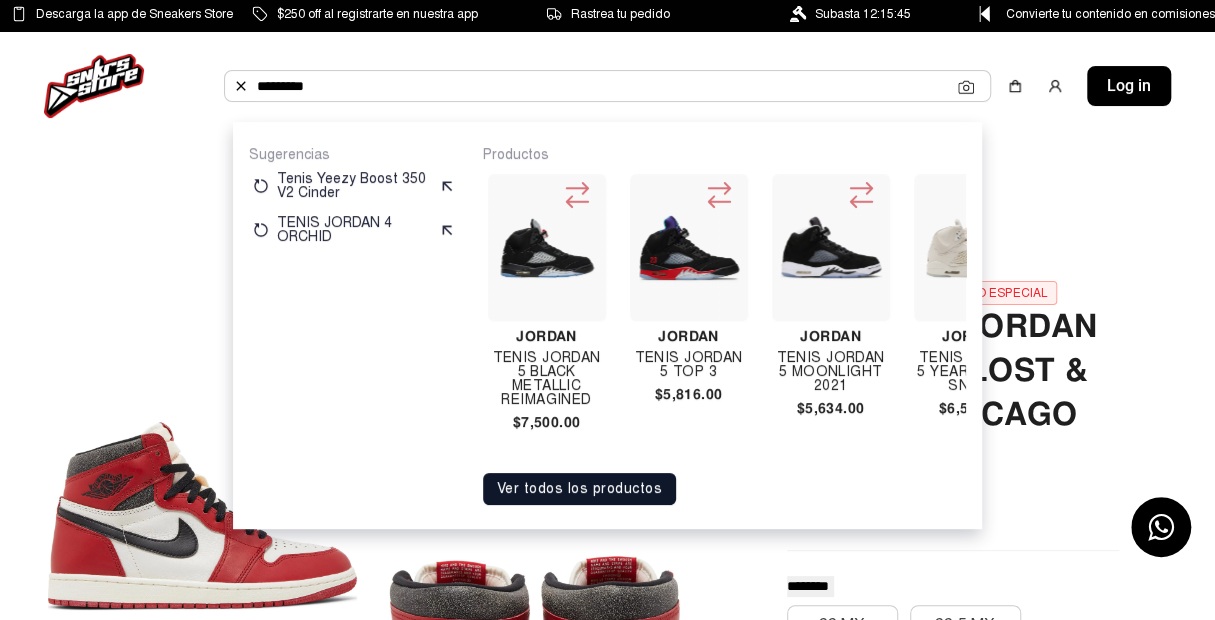 click on "********" 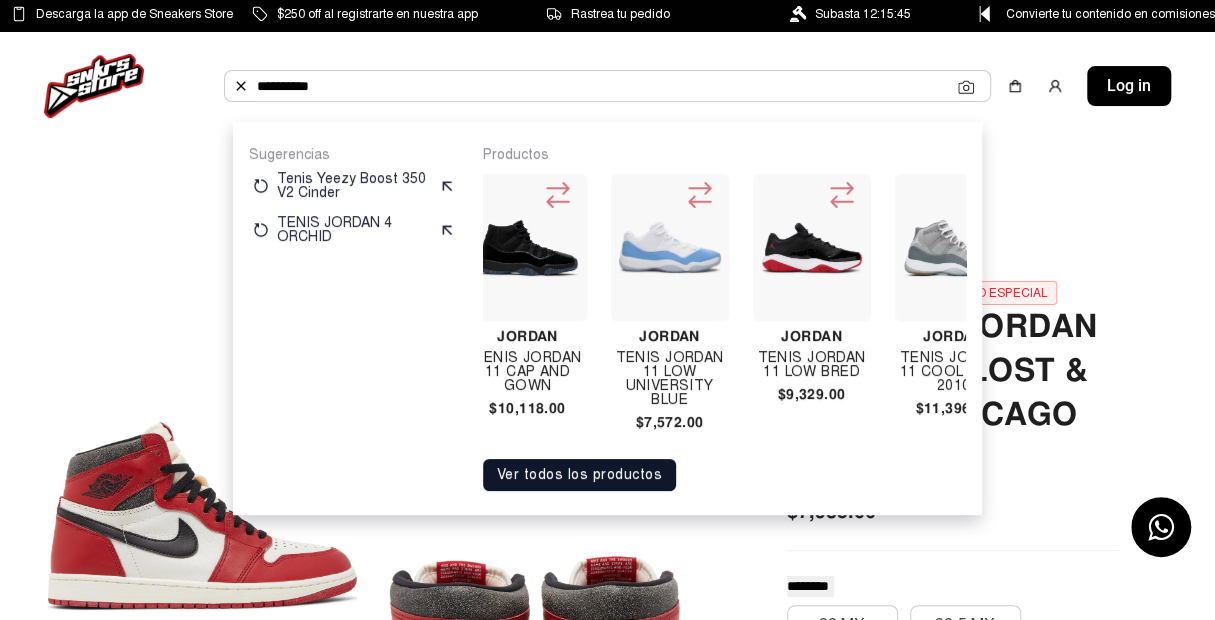 scroll, scrollTop: 0, scrollLeft: 0, axis: both 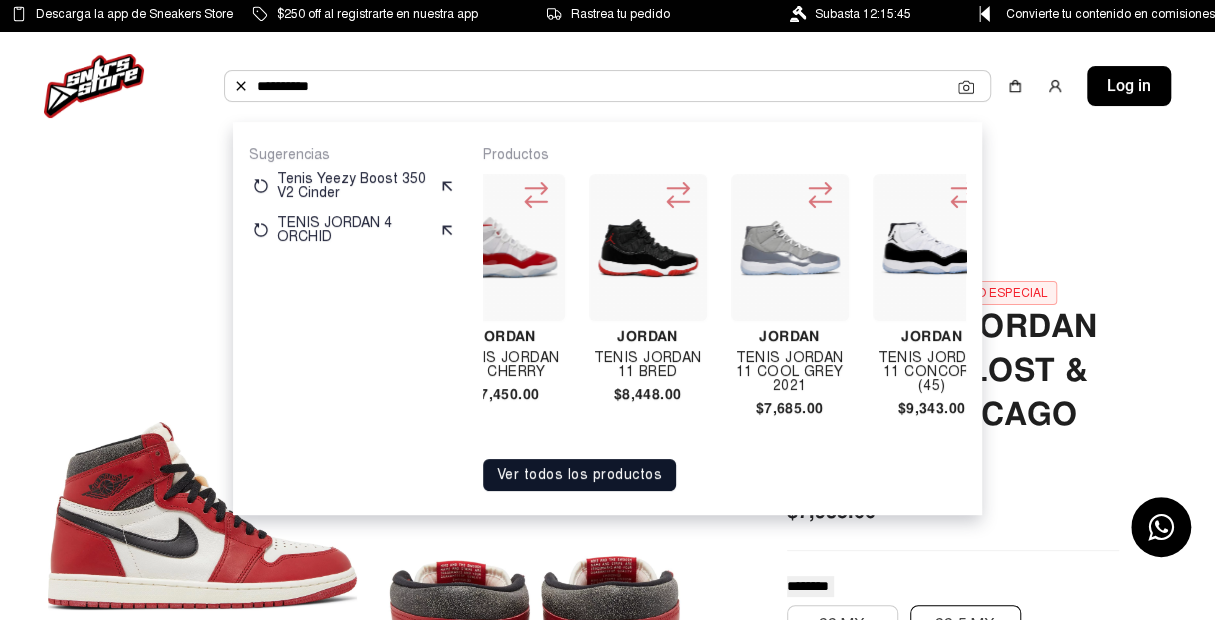 type on "*********" 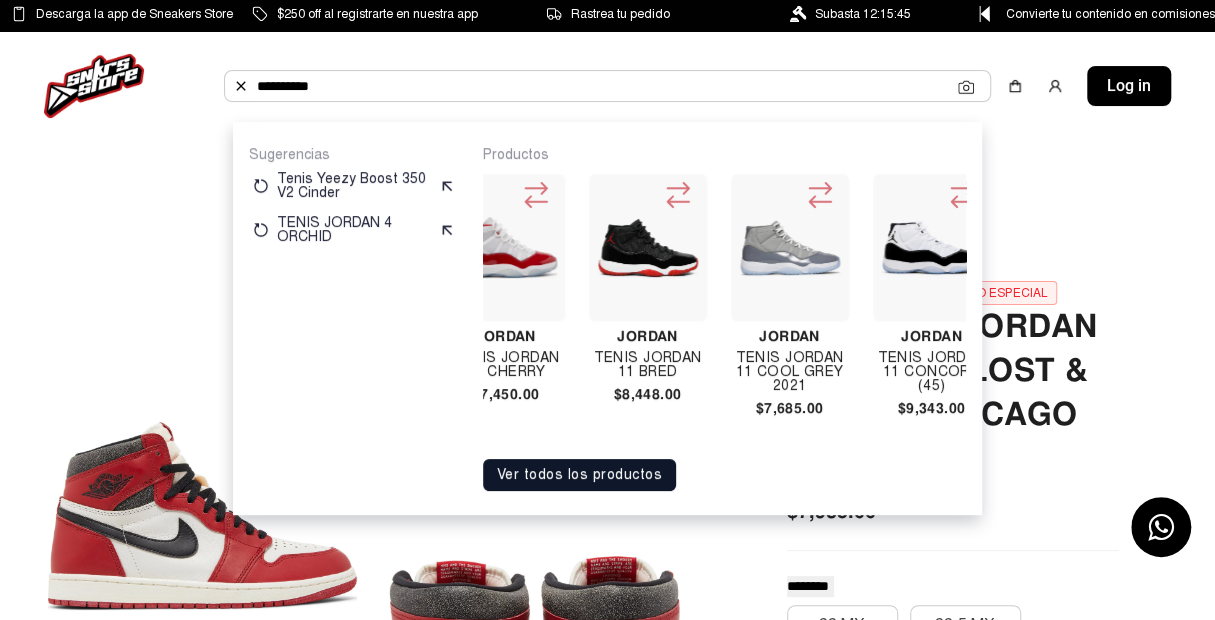 click on "*********" 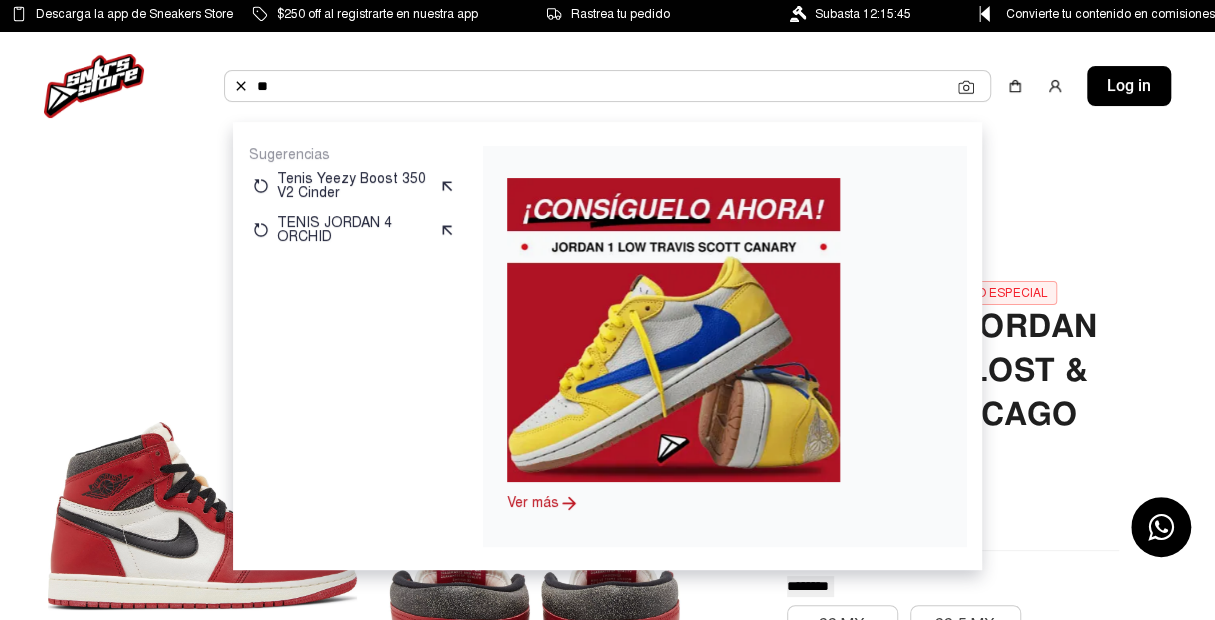 type on "*" 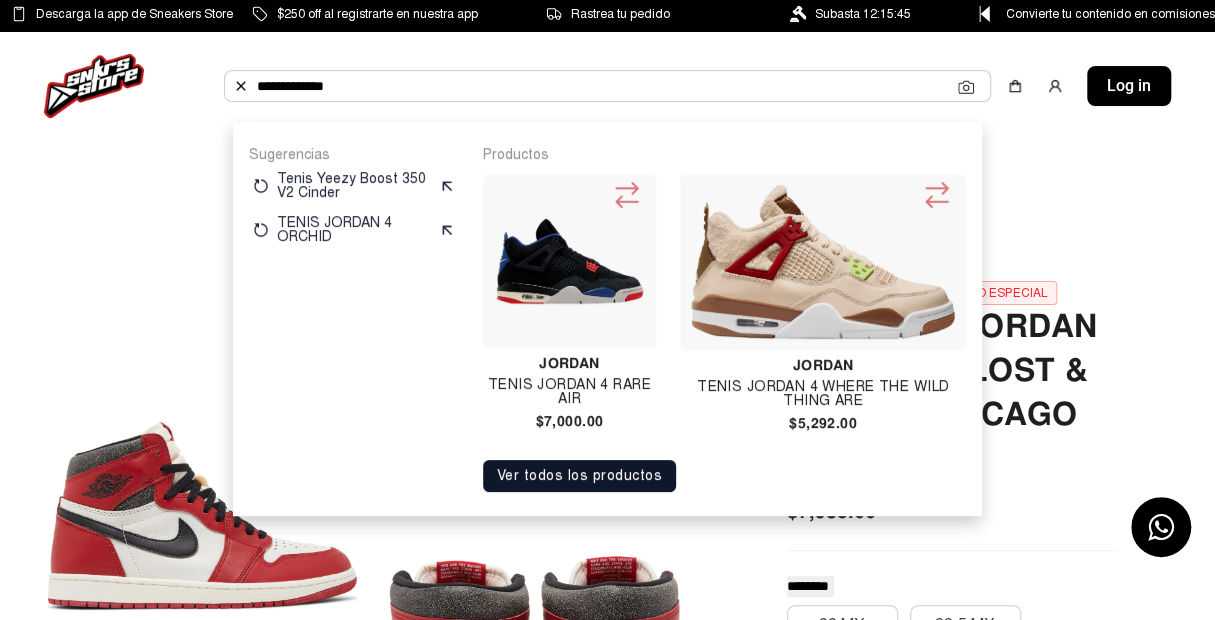 type on "**********" 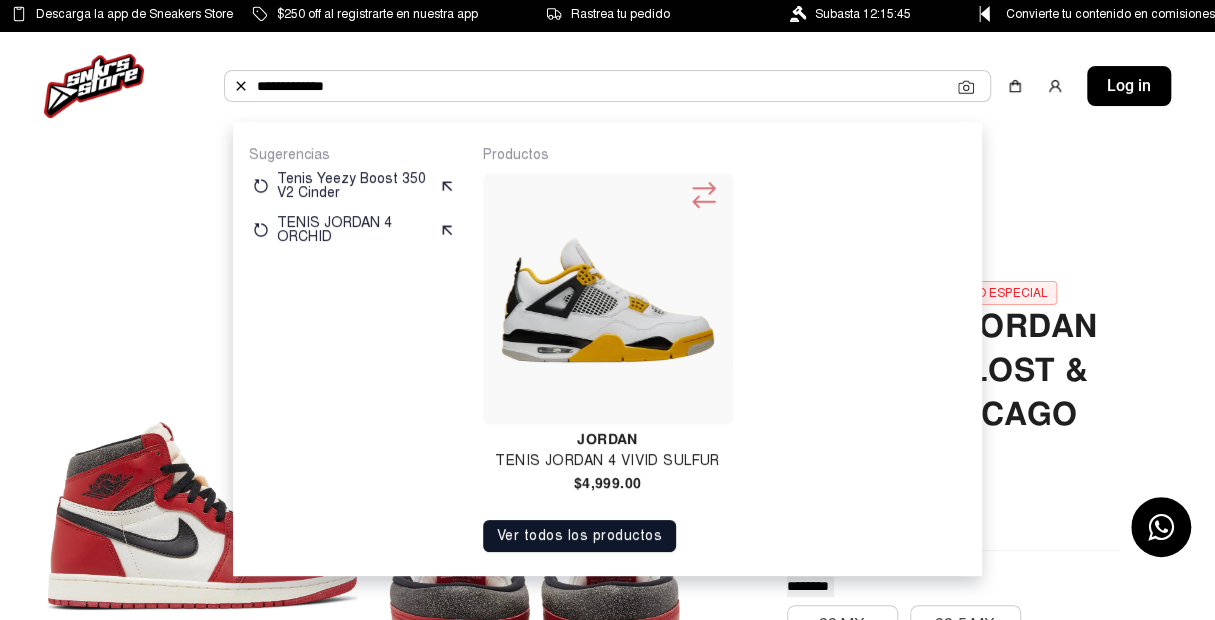 type on "**********" 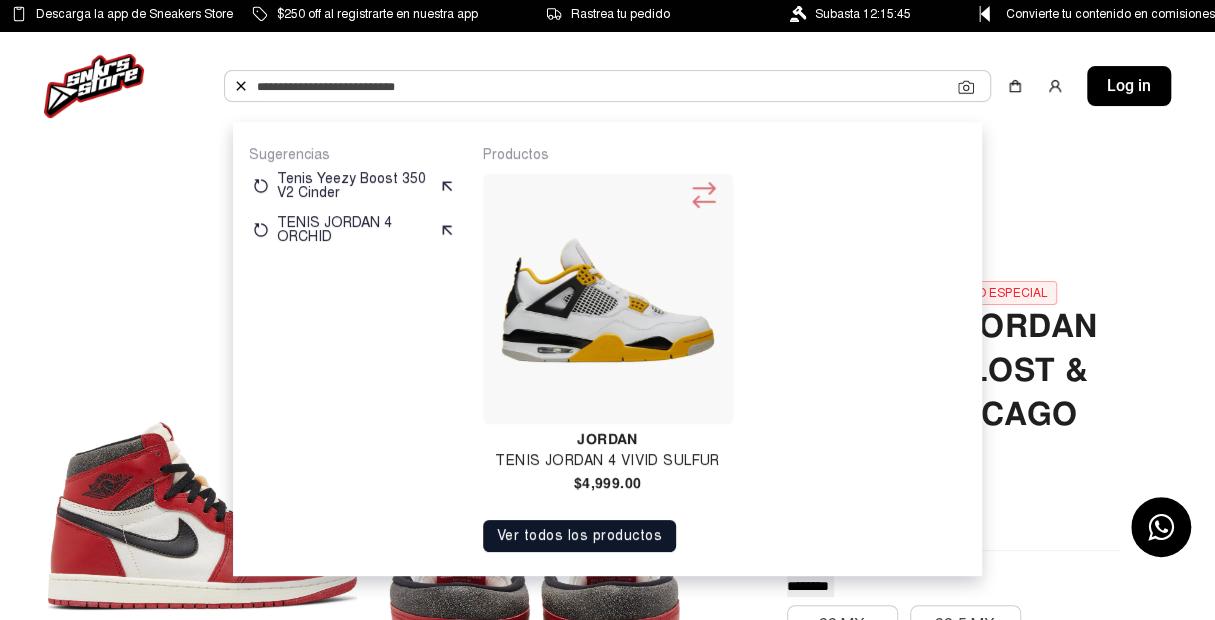 paste on "**********" 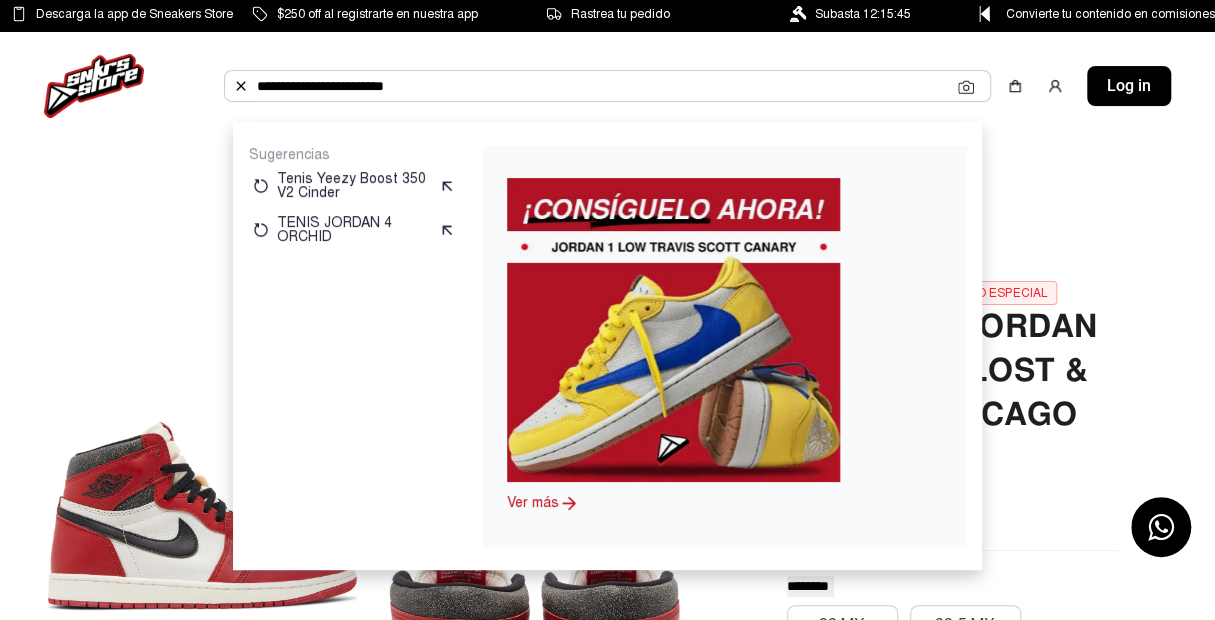 click on "**********" 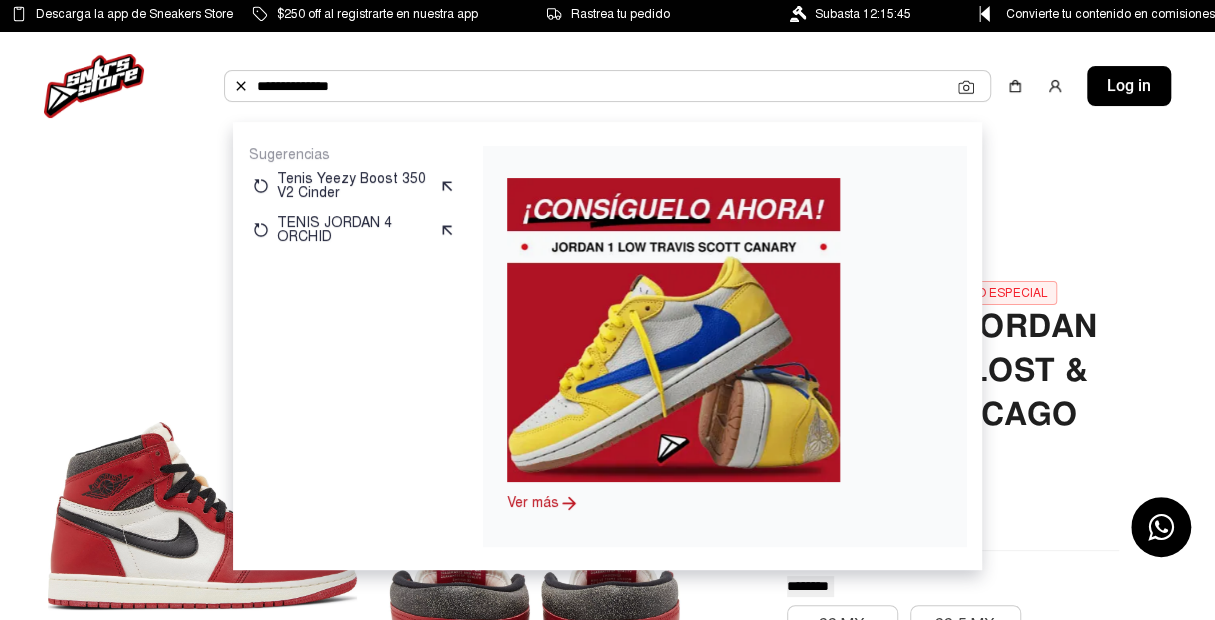 drag, startPoint x: 350, startPoint y: 90, endPoint x: 364, endPoint y: 88, distance: 14.142136 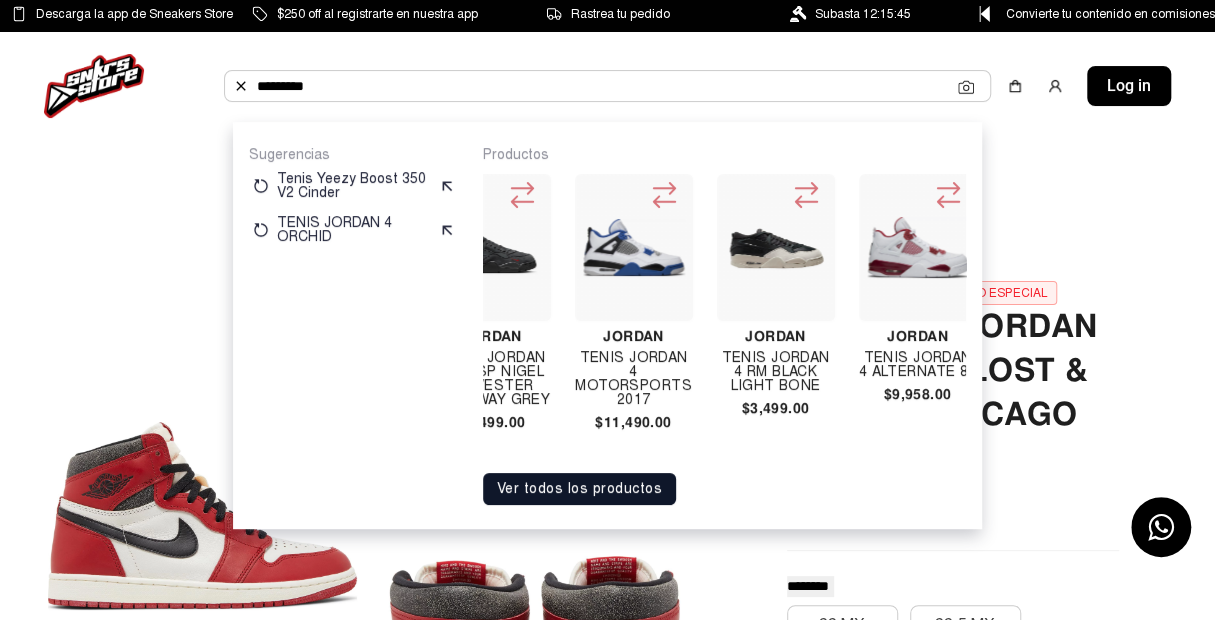 scroll, scrollTop: 0, scrollLeft: 1625, axis: horizontal 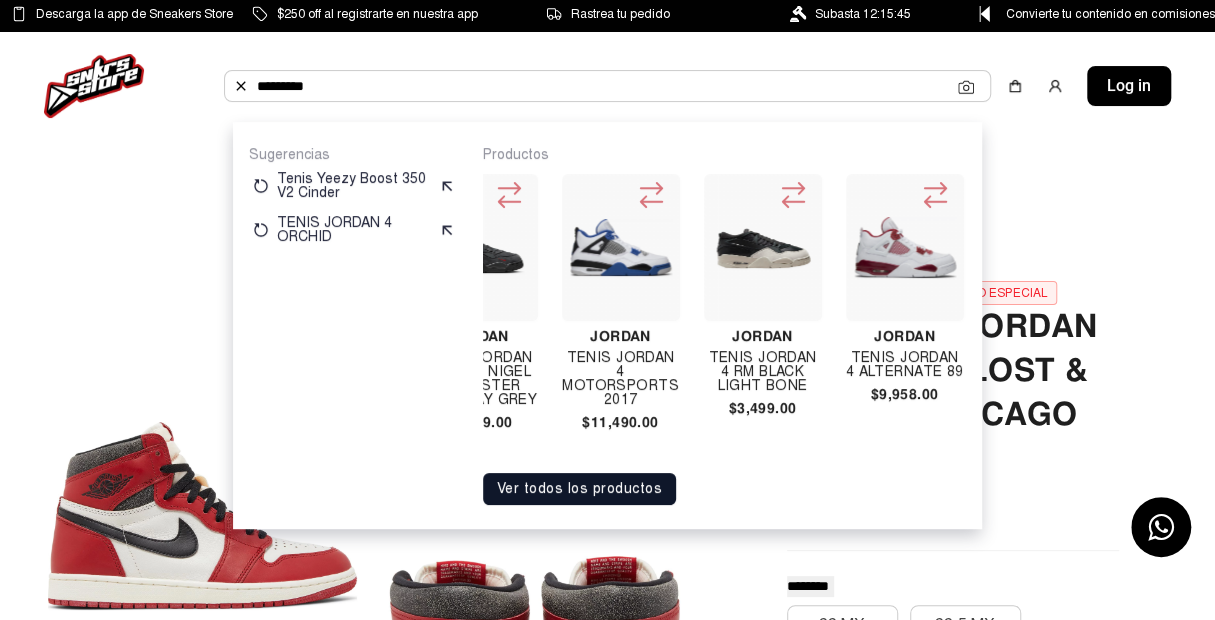 type on "********" 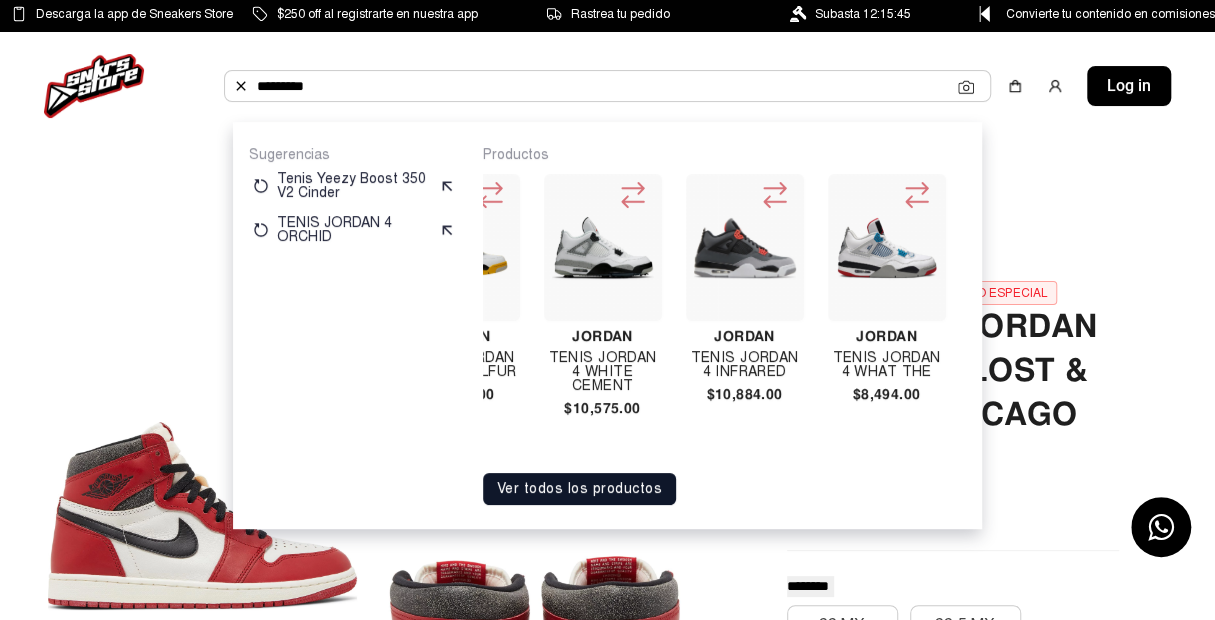 scroll, scrollTop: 0, scrollLeft: 7674, axis: horizontal 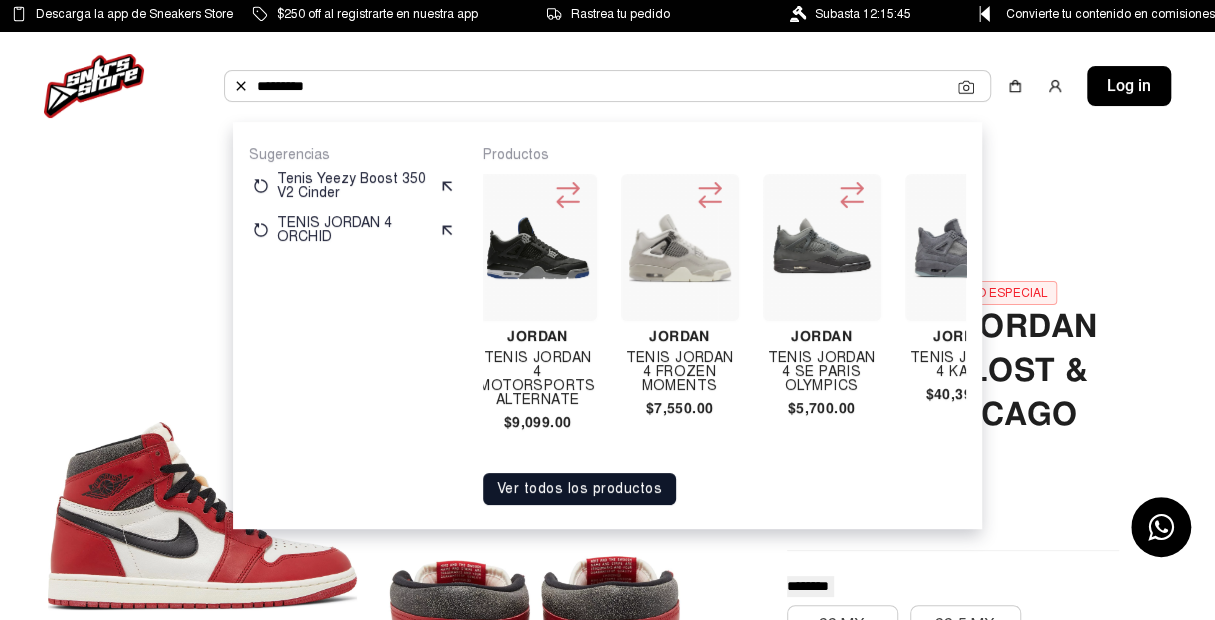 click on "********" 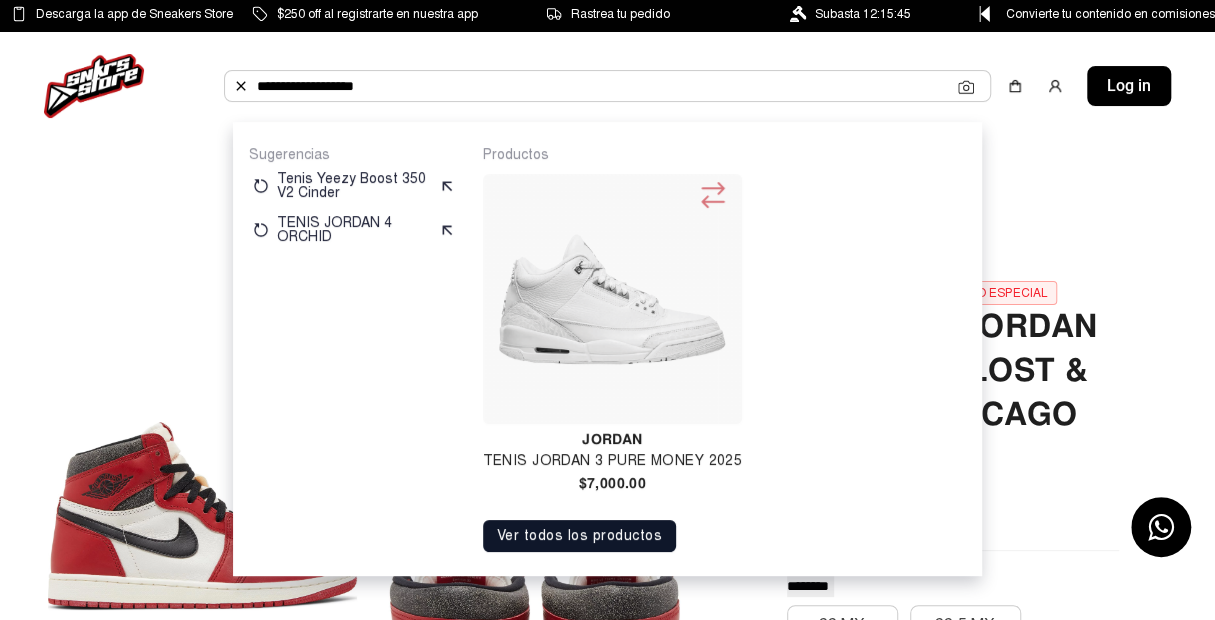 type on "**********" 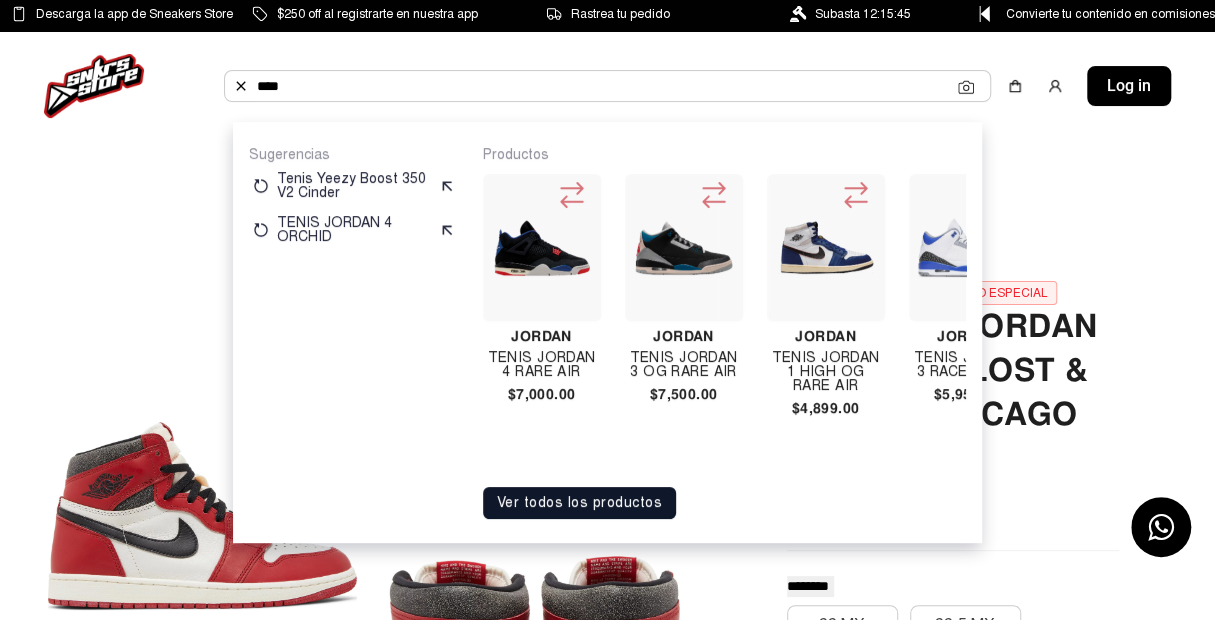 type on "****" 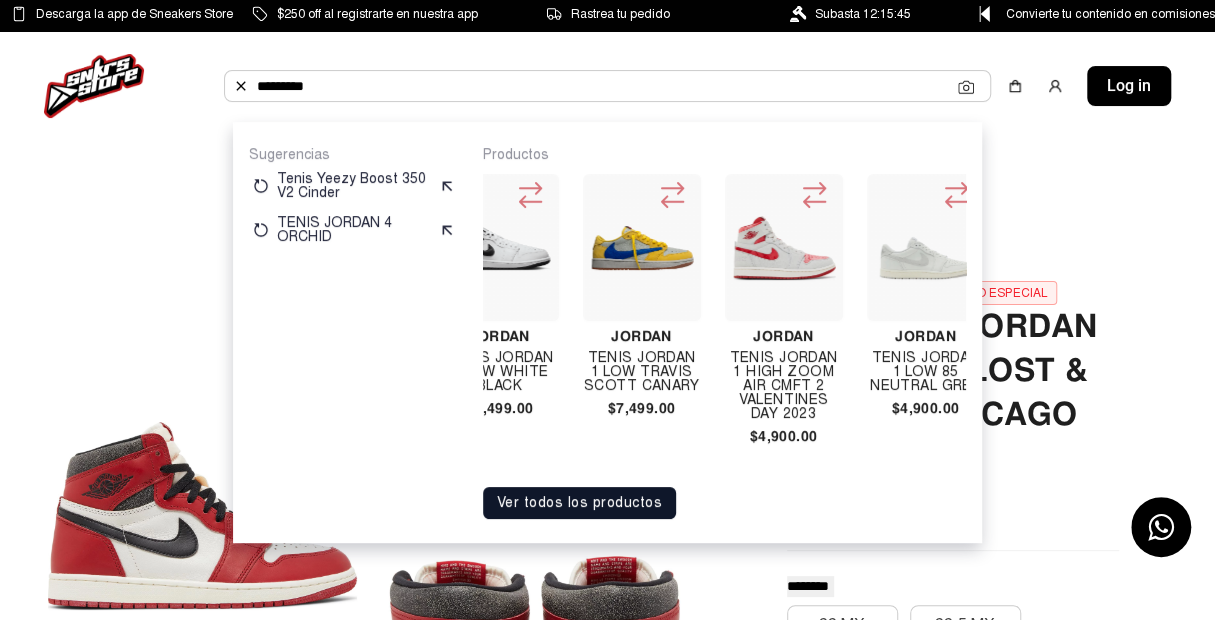 scroll, scrollTop: 0, scrollLeft: 2185, axis: horizontal 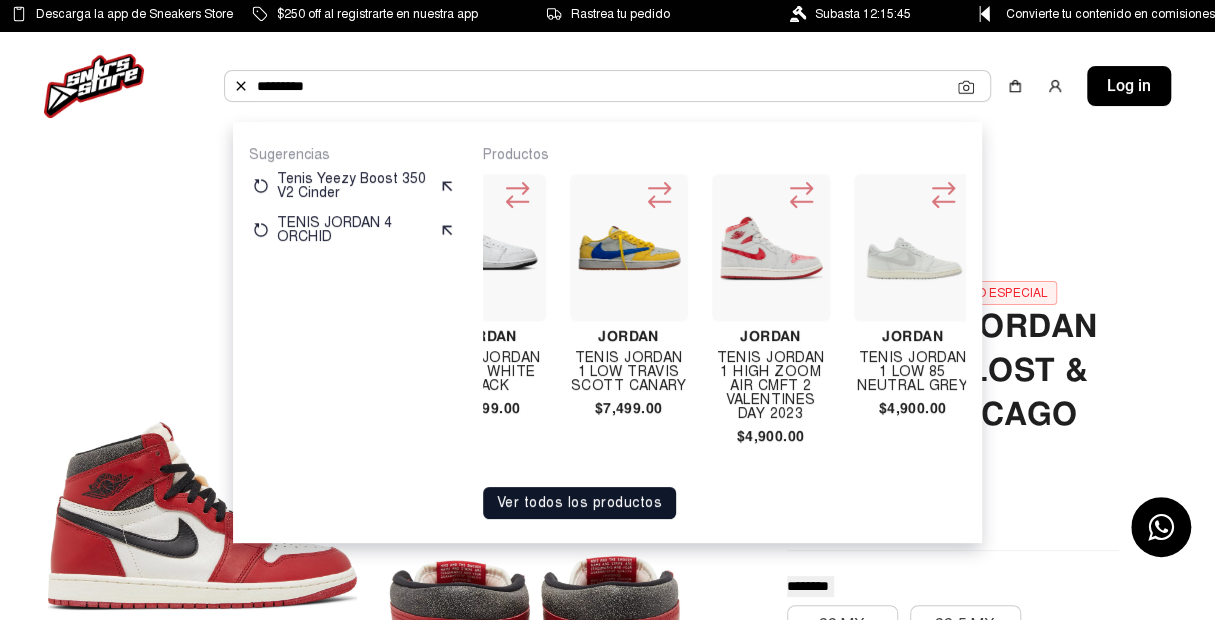 click on "********" 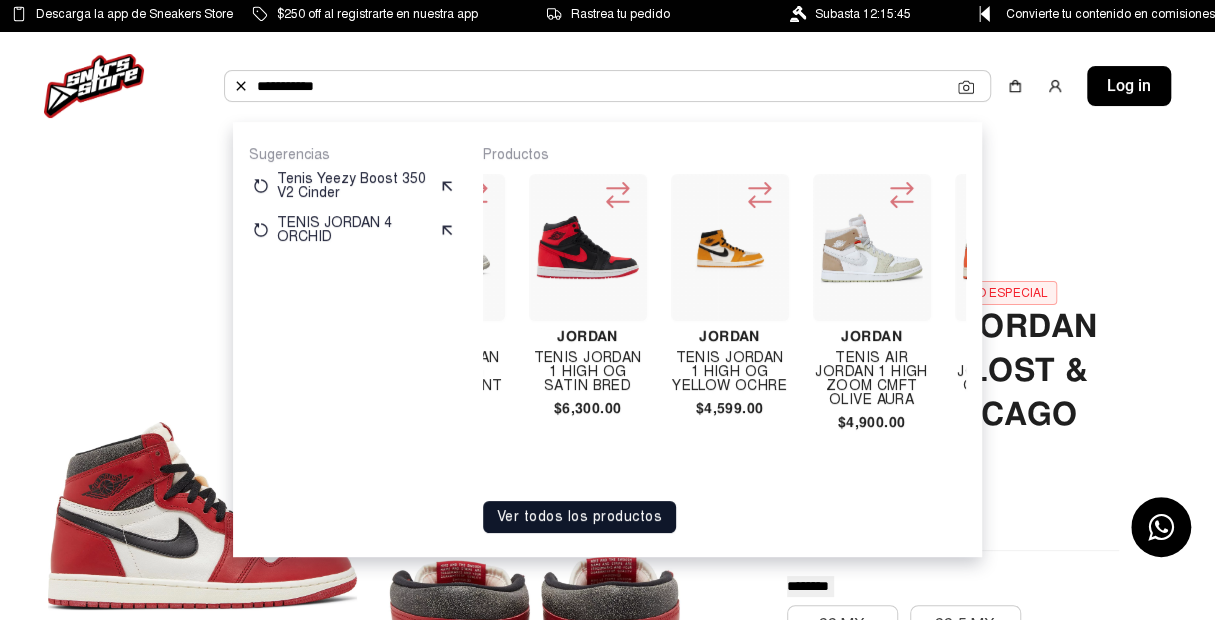 scroll, scrollTop: 0, scrollLeft: 3104, axis: horizontal 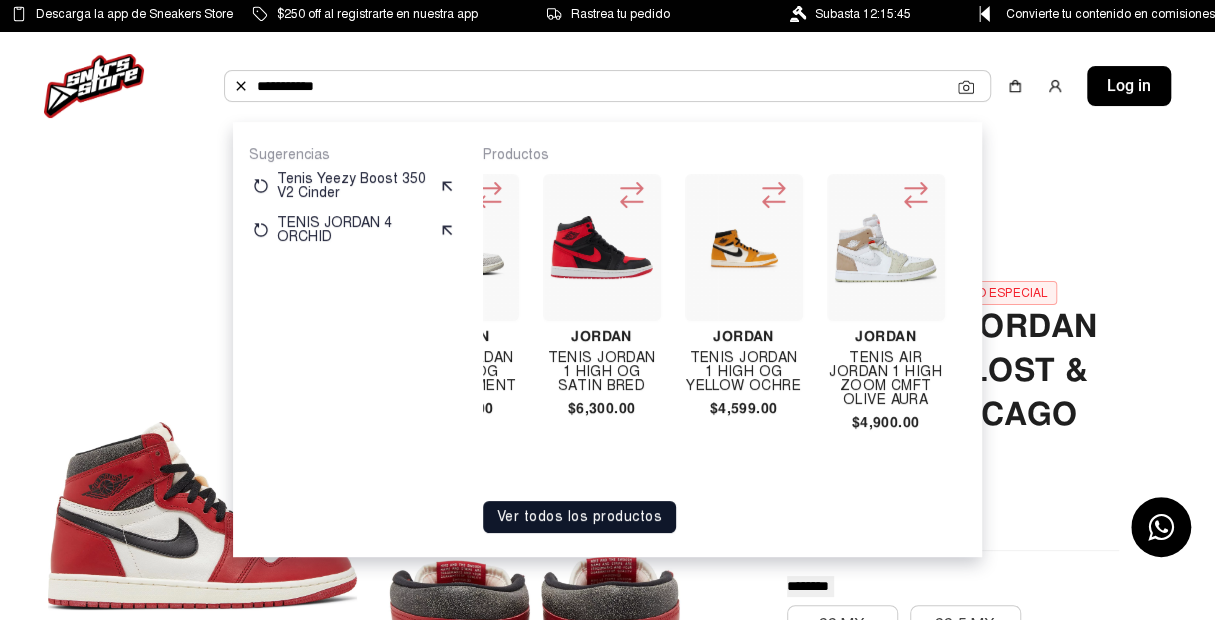type on "**********" 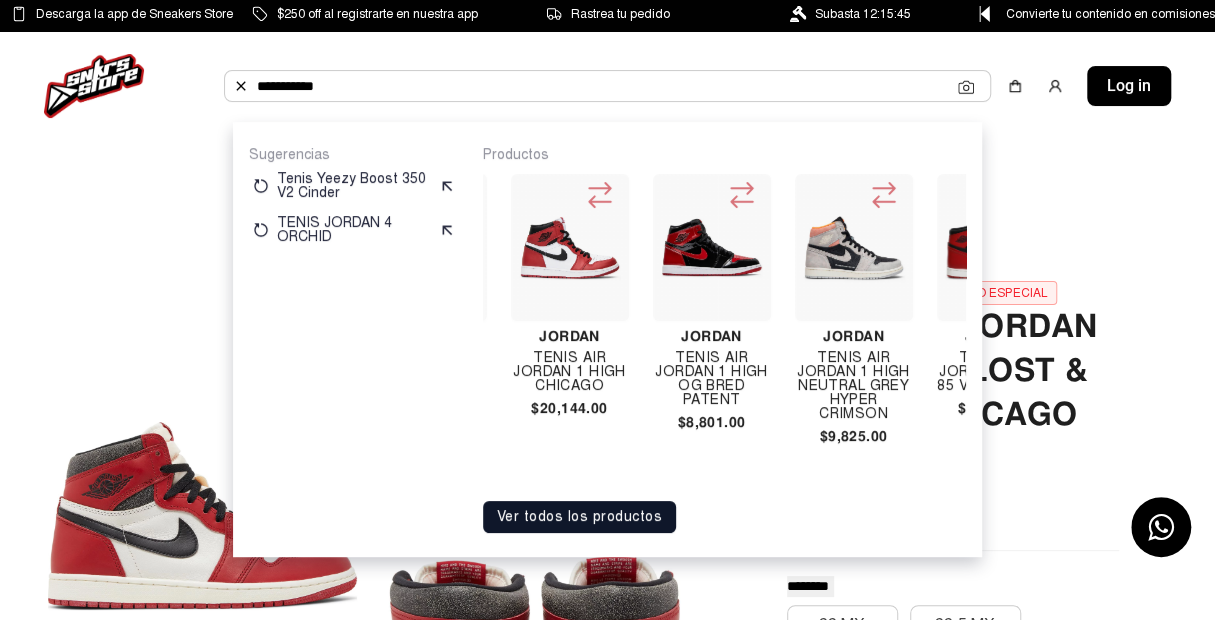 scroll, scrollTop: 0, scrollLeft: 3677, axis: horizontal 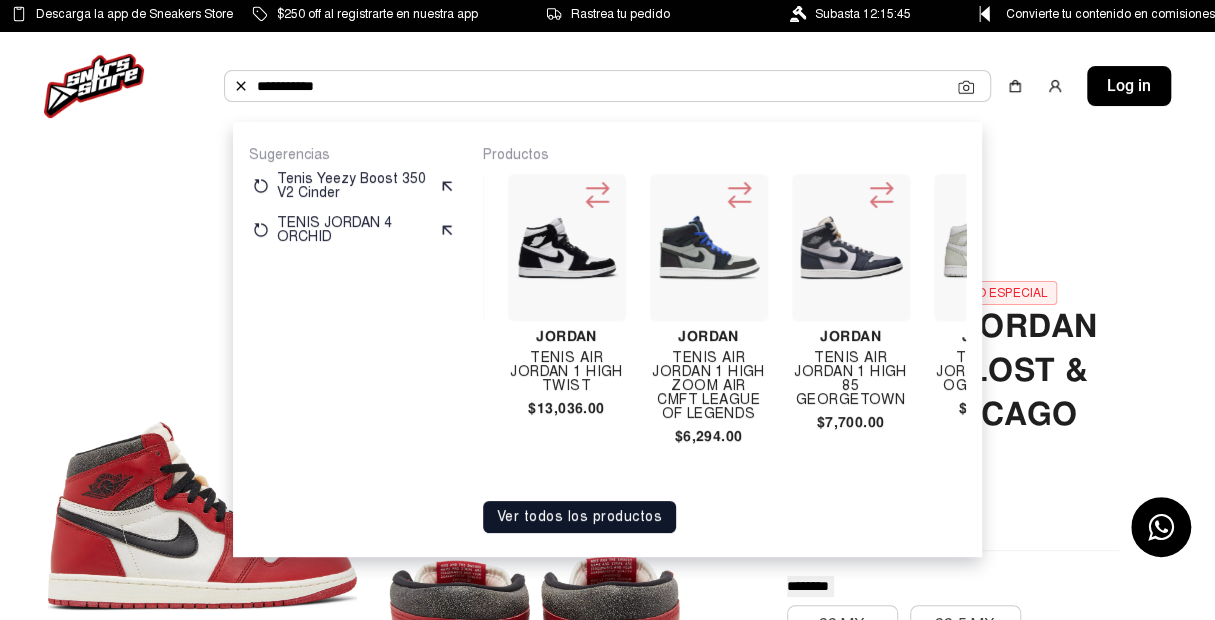 click on "**********" 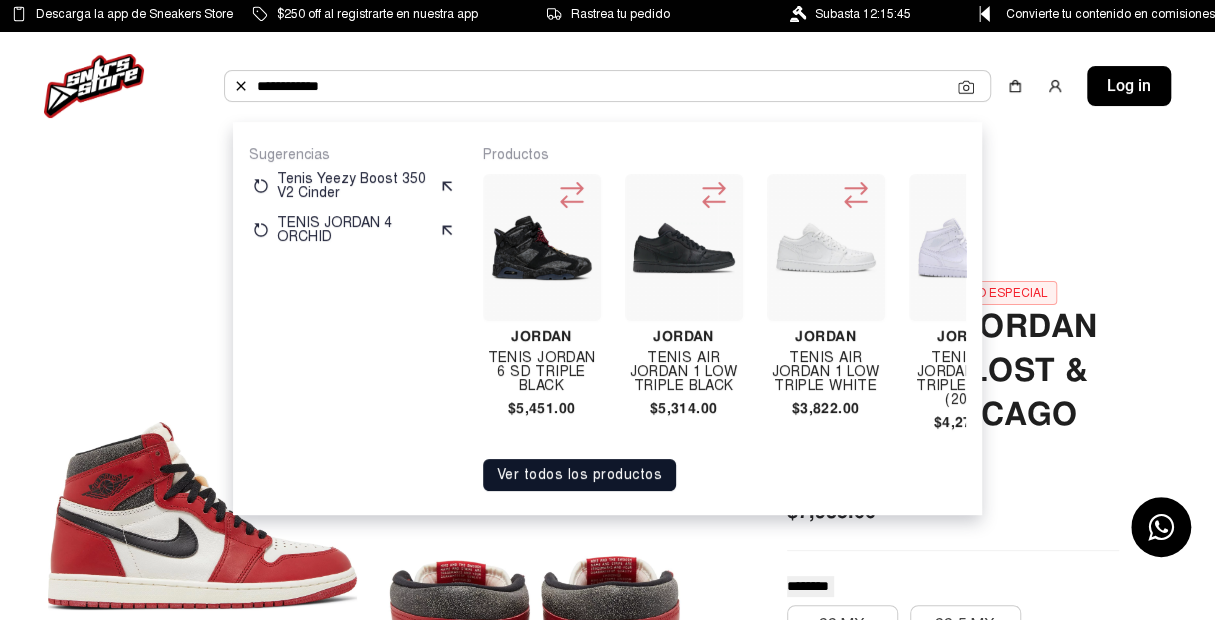 type on "**********" 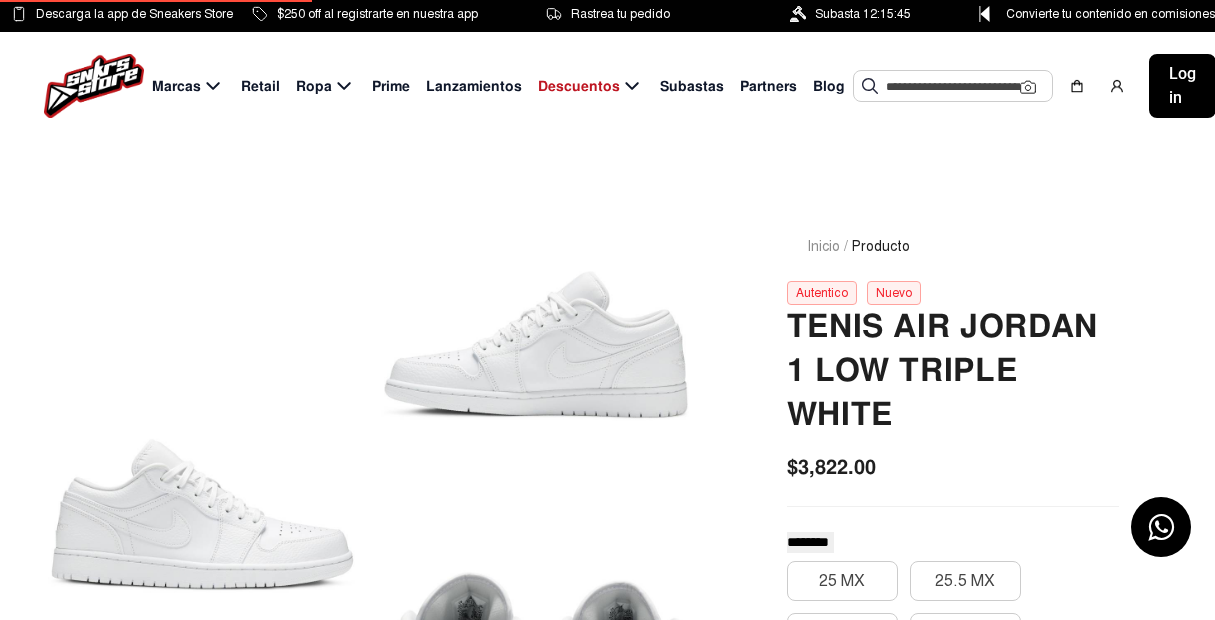 scroll, scrollTop: 0, scrollLeft: 0, axis: both 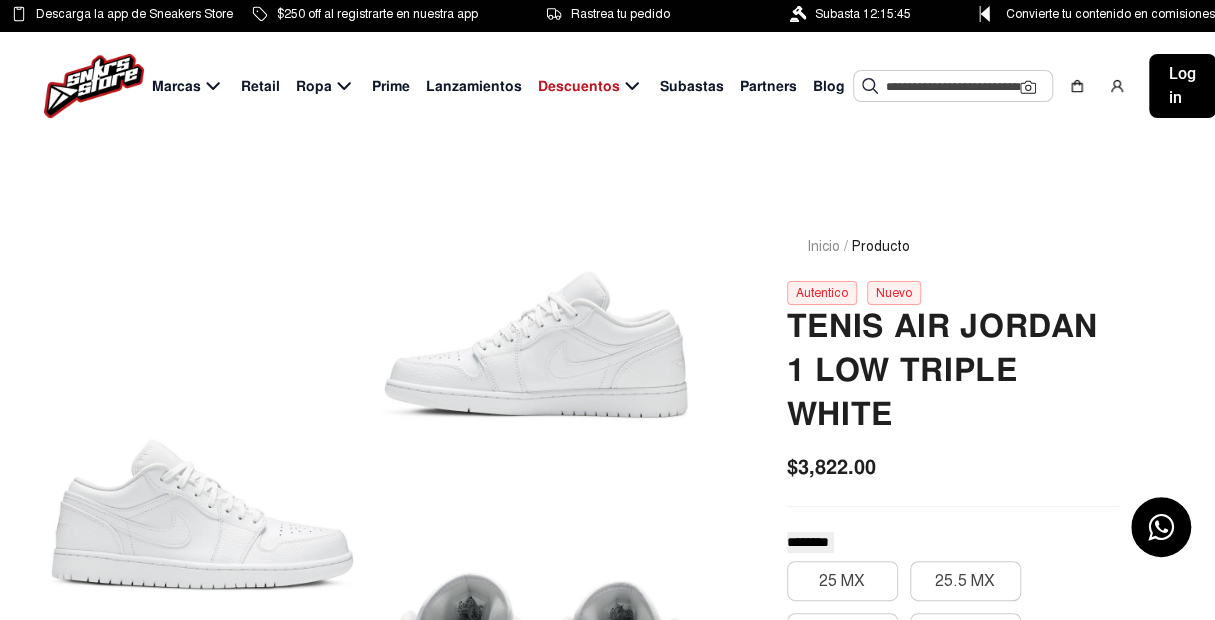 click 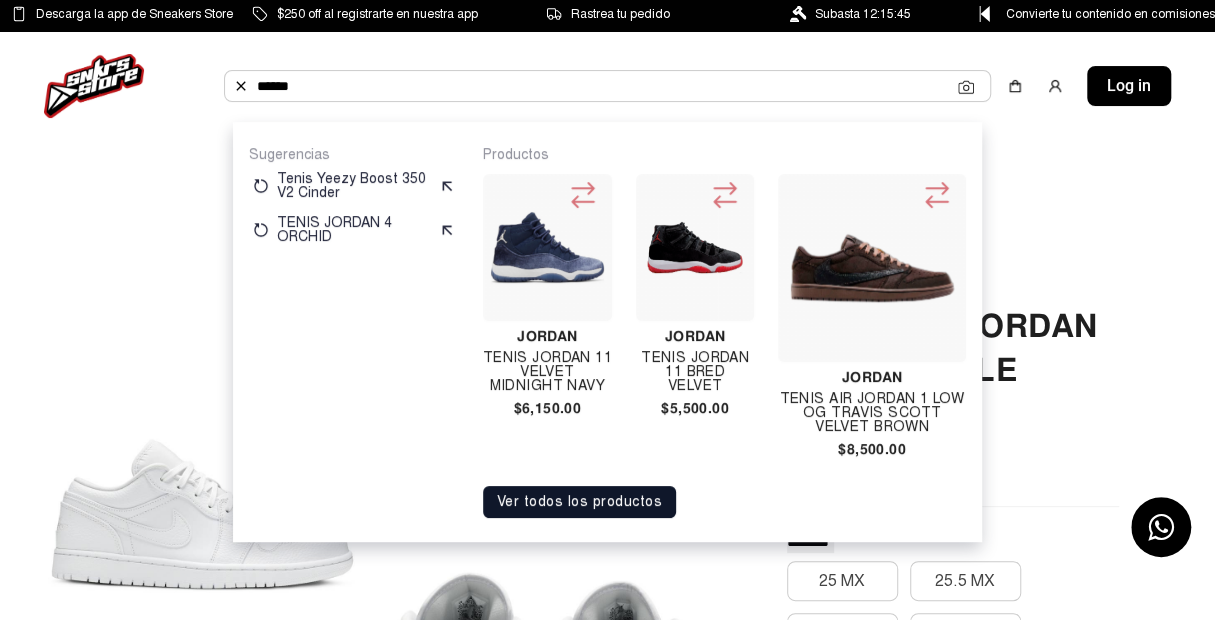 type on "******" 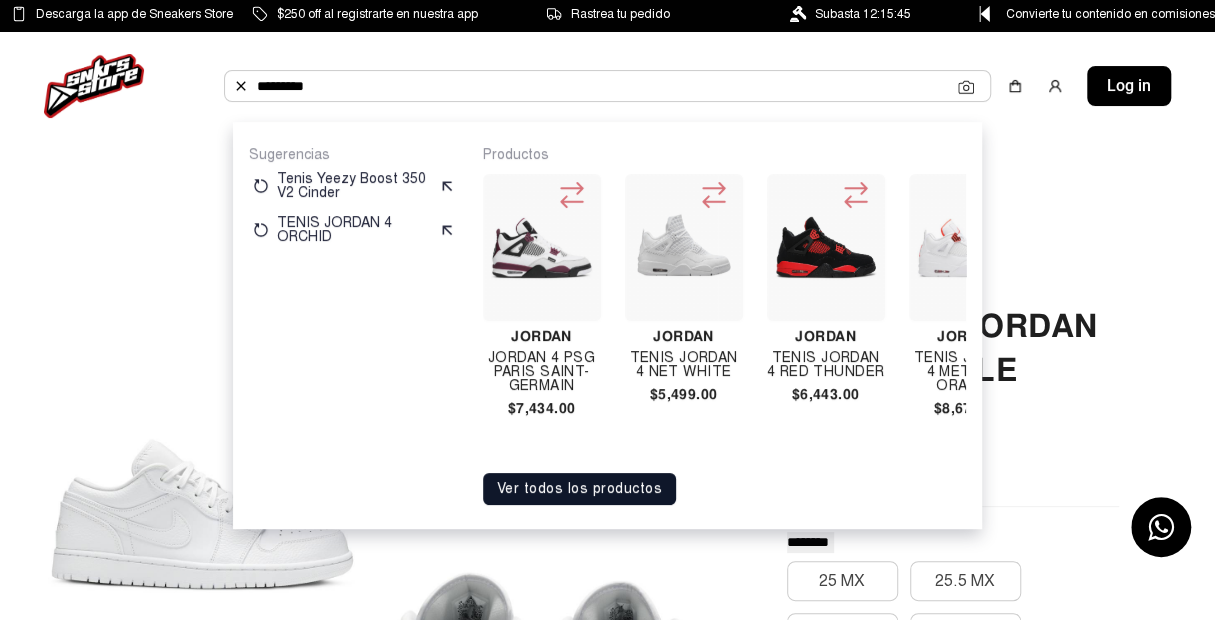 click on "Jordan Jordan 4 Psg Paris Saint-germain  $7,434.00  Jordan TENIS JORDAN 4 NET WHITE  $5,499.00  Jordan Tenis Jordan 4 Red Thunder  $6,443.00  Jordan Tenis Jordan 4 Metallic Orange  $8,676.00  Jordan Tenis Jordan 4 Where The Wild Thing Are  $5,292.00  Jordan TENIS JORDAN 4 OG SP A MA MANIERE WHILE YOU WERE SLEEPING  $6,499.00  Jordan Tenis Jordan 4 Taupe Haze  $7,229.00  Jordan Tenis Jordan 4 Pony Hair Black  $12,190.00  Jordan Tenis Jordan 4 Seafoam  $7,550.00  Jordan TENIS JORDAN 4 SB NAVY   $7,000.00  Jordan Tenis Jordan 4 Pure Money   $8,914.00  Jordan TENIS JORDAN 4 RM SP NIGEL SYLVESTER DRIVEWAY GREY  $4,499.00  Jordan Tenis Jordan 4 Motorsports 2017  $11,490.00  Jordan TENIS JORDAN 4 RM BLACK LIGHT BONE  $3,499.00  Jordan Tenis Jordan 4 Alternate 89  $9,958.00  Jordan Tenis Jordan 4 Toro Bravo   $10,778.00  Jordan TENIS JORDAN 4 FEAR 2024  $5,999.00  Jordan Tenis Jordan 4 Midnight Navy  $7,359.00  Jordan Tenis Jordan 4 Olivia Kim No Cover  $9,371.00  Jordan Tenis Jordan 4 Cacao Wow  $4,800.00  Jordan" 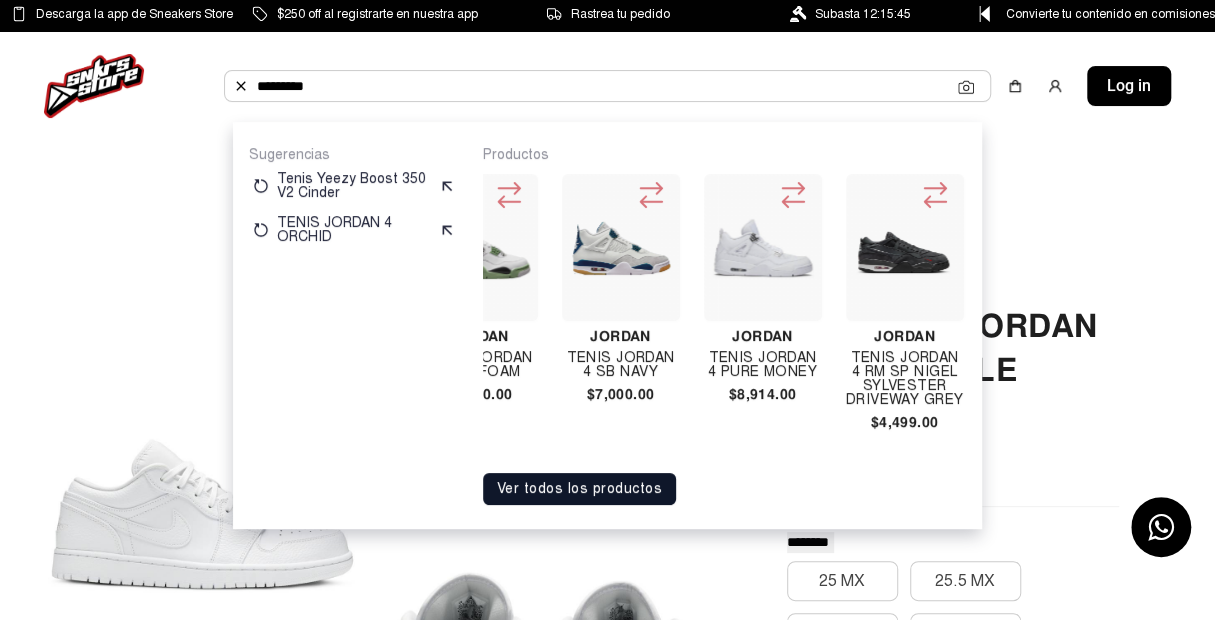scroll, scrollTop: 0, scrollLeft: 1266, axis: horizontal 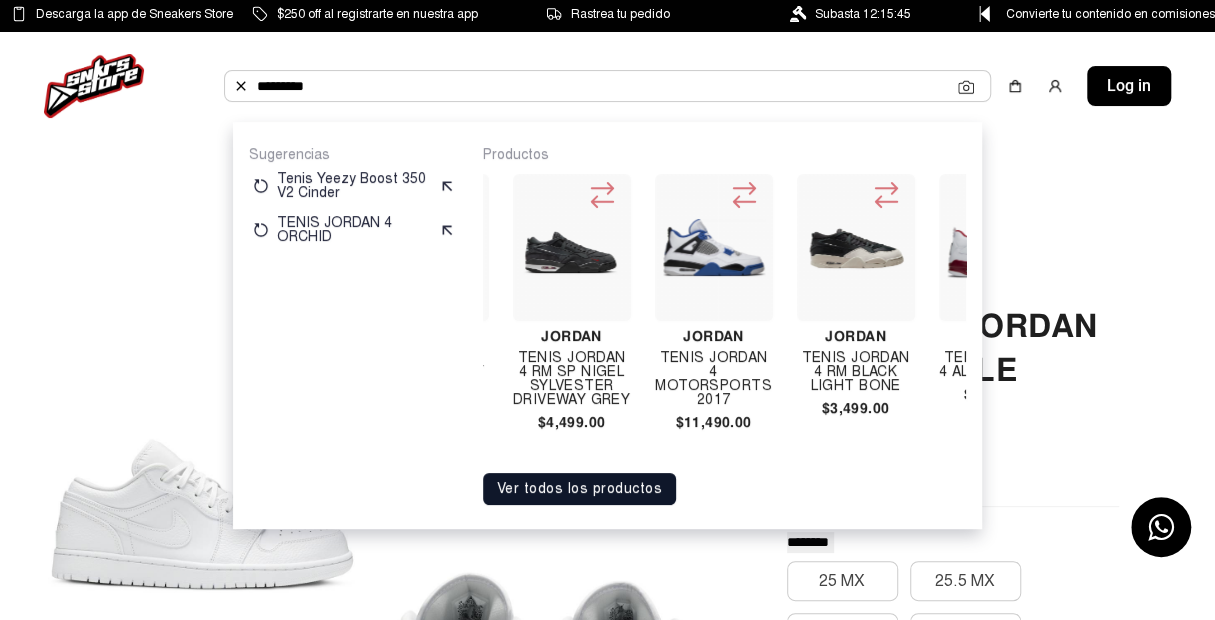 click on "********" 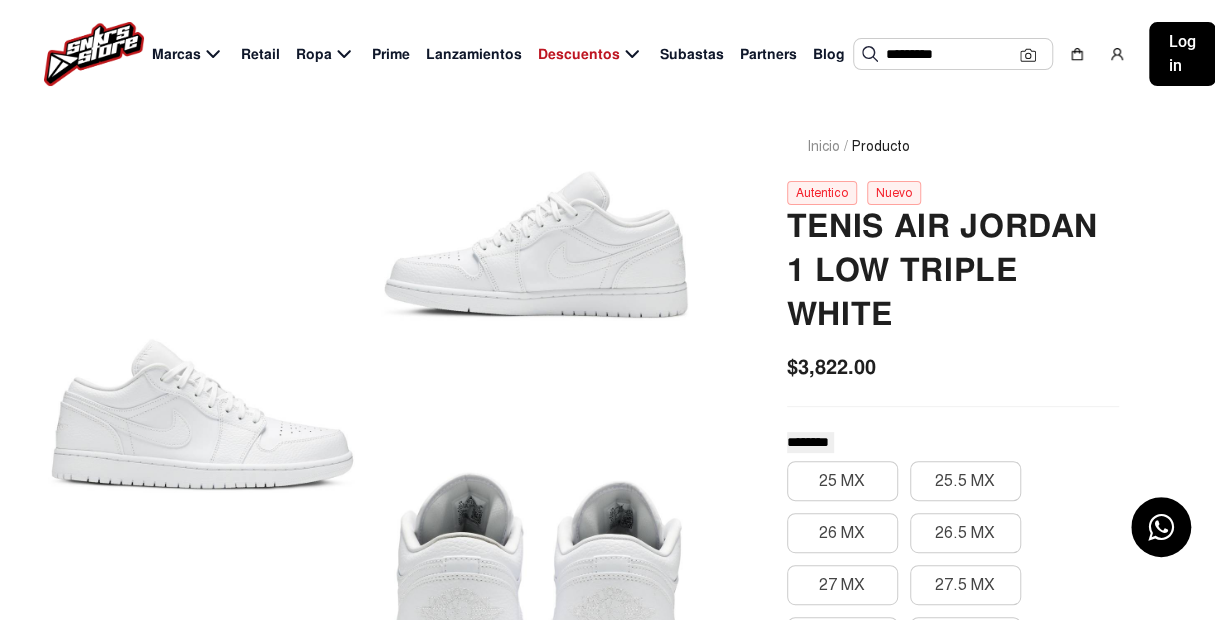 scroll, scrollTop: 300, scrollLeft: 0, axis: vertical 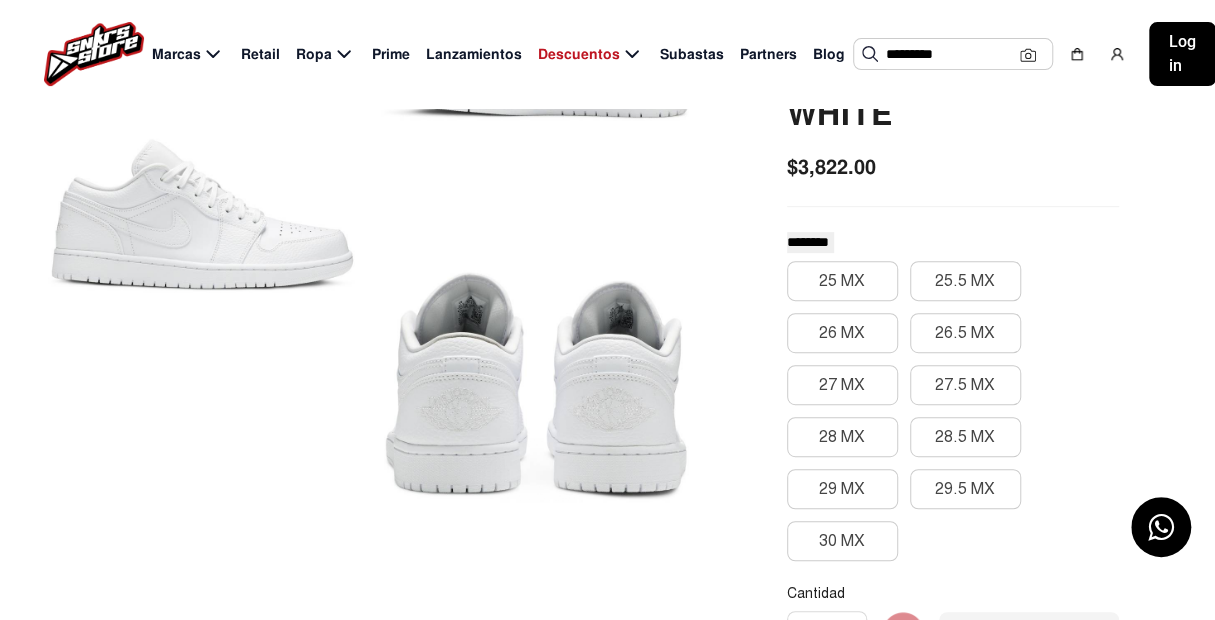 click on "********" 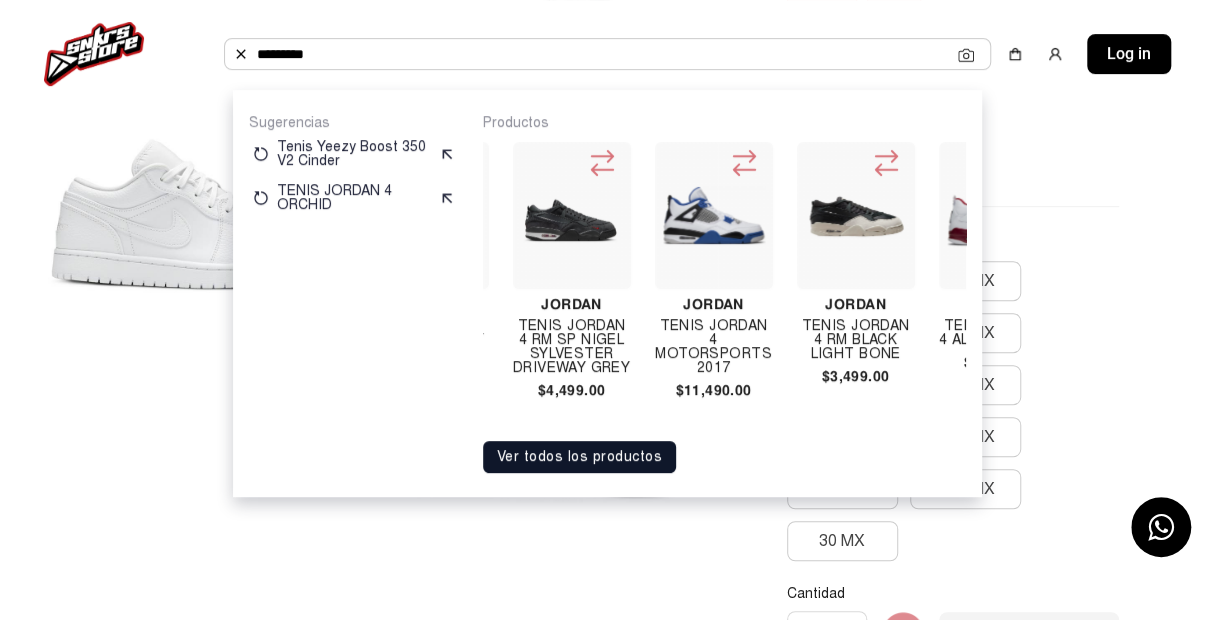 click on "********" 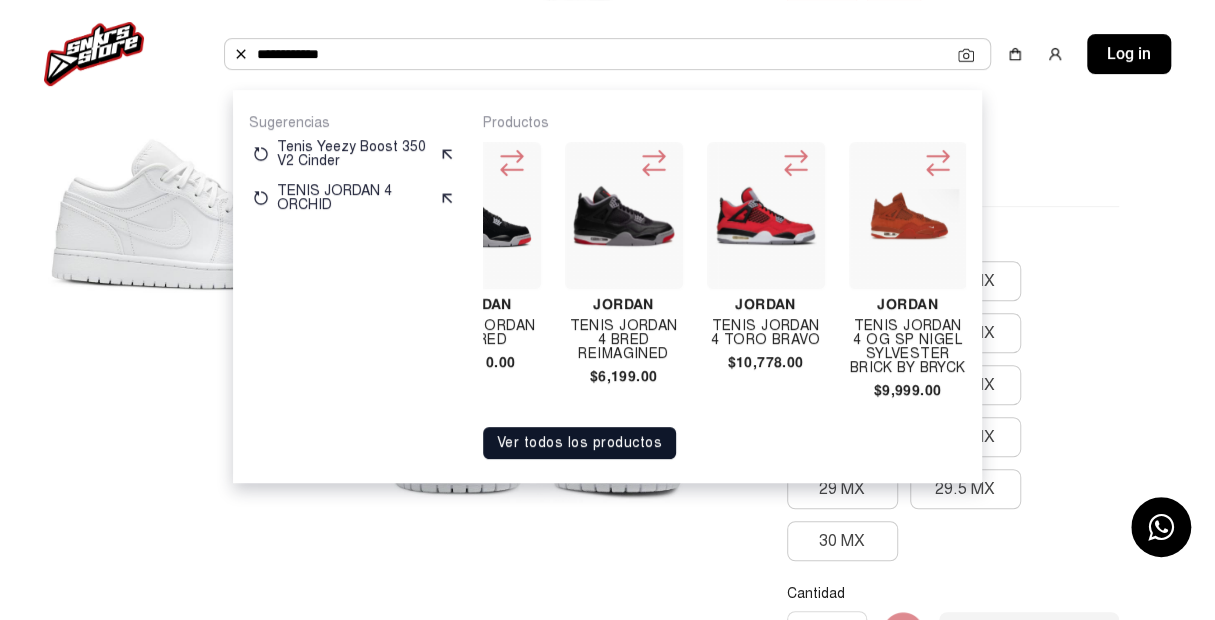 scroll, scrollTop: 0, scrollLeft: 0, axis: both 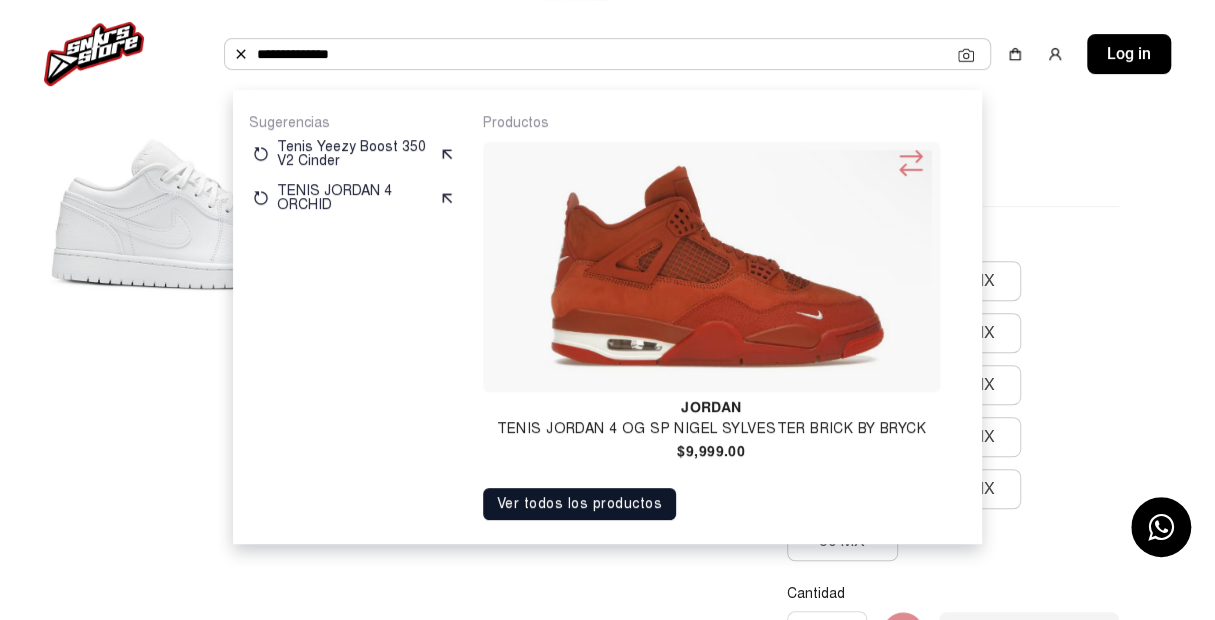 type on "**********" 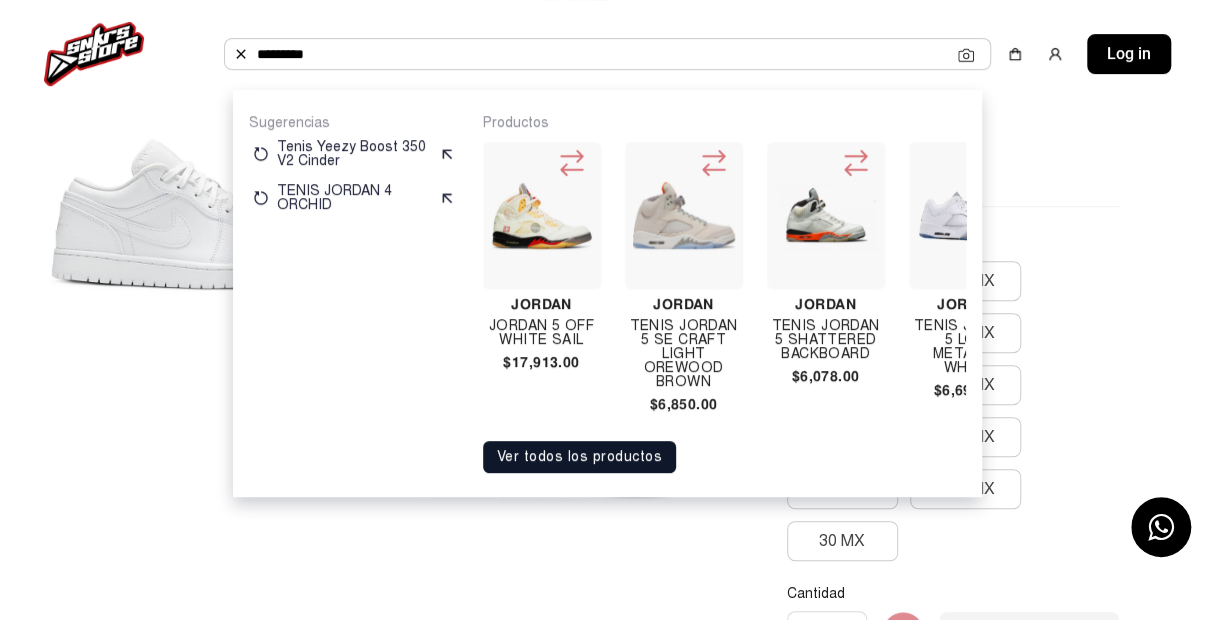 type on "********" 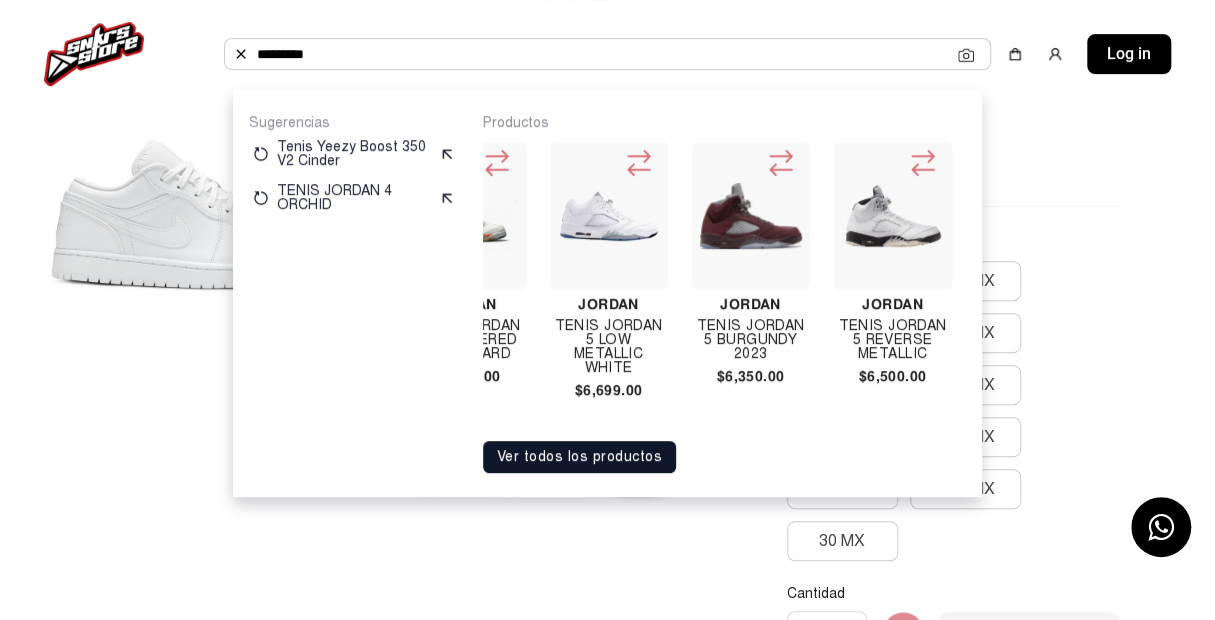 scroll, scrollTop: 0, scrollLeft: 439, axis: horizontal 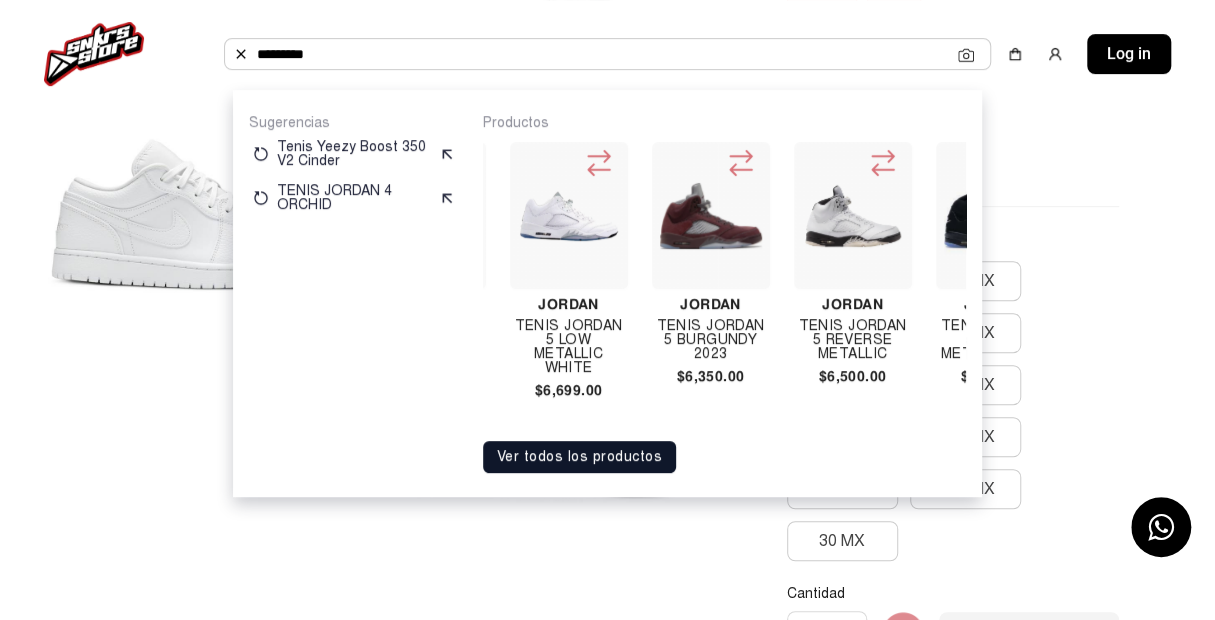 click on "Jordan Jordan 5 Off White Sail  $17,913.00  Jordan Tenis Jordan 5 Se Craft Light Orewood Brown  $6,850.00  Jordan Tenis Jordan 5 Shattered Backboard  $6,078.00  Jordan TENIS JORDAN 5 LOW METALLIC WHITE  $6,699.00  Jordan Tenis Jordan 5 Burgundy 2023  $6,350.00  Jordan TENIS JORDAN 5 REVERSE METALLIC  $6,500.00  Jordan TENIS JORDAN 5 BLACK METALLIC 2016   $9,499.00  Jordan Tenis Jordan 5 Paris Saint-germain   $9,367.00  Jordan Tenis Jordan 5 Green Bean 2022  $5,762.00  Jordan Tenis Jordan 5 What The  $6,568.00  Jordan Tenis Jordan 5 Green Bean  $5,762.00  Jordan Tenis Jordan 5 White Stealth  $5,958.00  Jordan Tenis Jordan 5 Low Chinese New Year 2021  $5,725.00  Jordan Tenis Jordan 5 Gore-tex Off-noir   $6,490.00  Jordan Tenis Jordan 5 Raging Bulls Red  $6,568.00  Jordan Tenis Jordan 5 Bluebird  $5,679.00  Jordan Tenis Jordan 5 Dunk Of Mars  $5,750.00  Jordan TENIS JORDAN 5 SE SAIL  $4,999.00  Jordan Tenis Jordan 5 Fire Red Silver Tongue   $6,728.00  Jordan TENIS JORDAN 5 EARTH  $6,000.00  Jordan  $17,072.00" 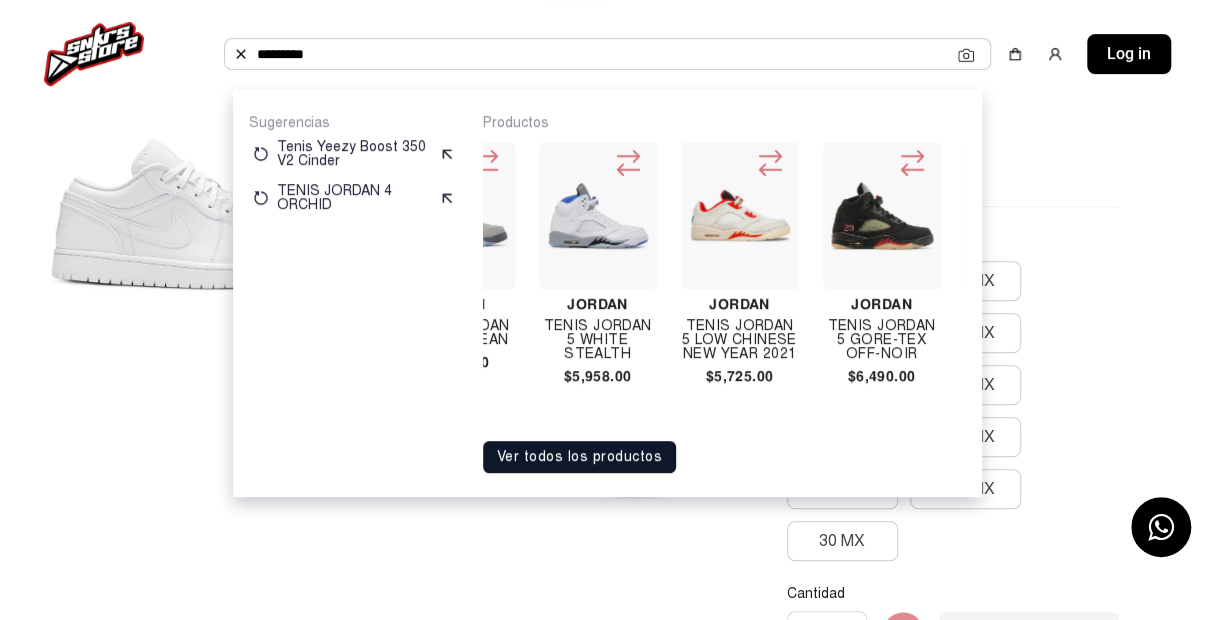 scroll, scrollTop: 0, scrollLeft: 1546, axis: horizontal 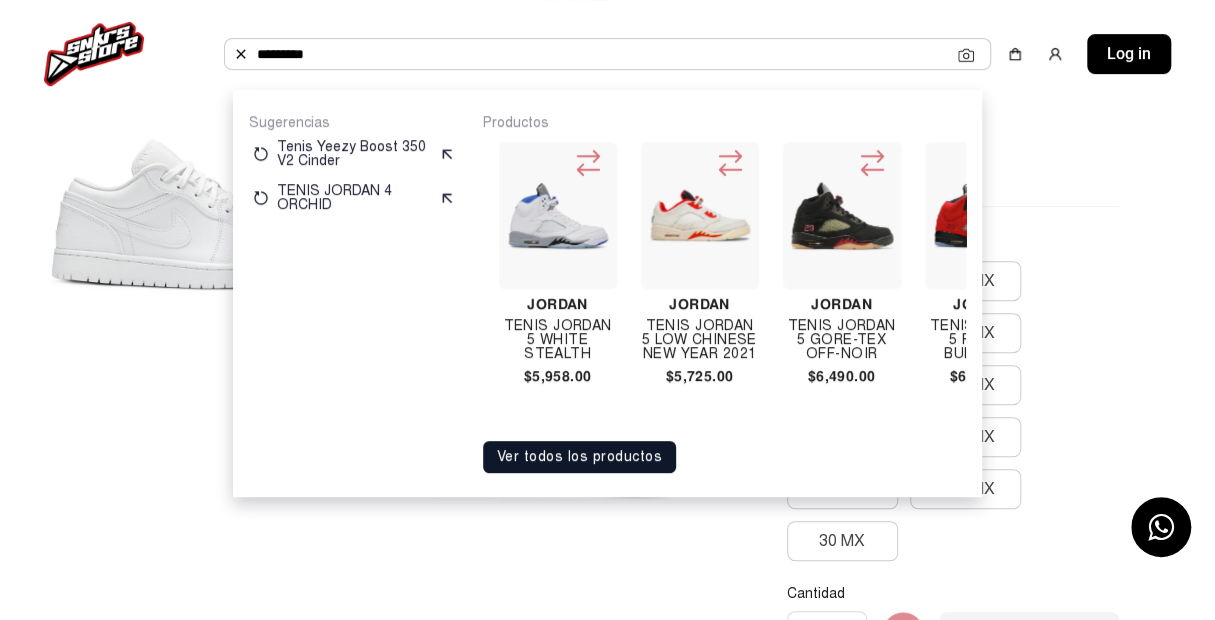 click on "********" 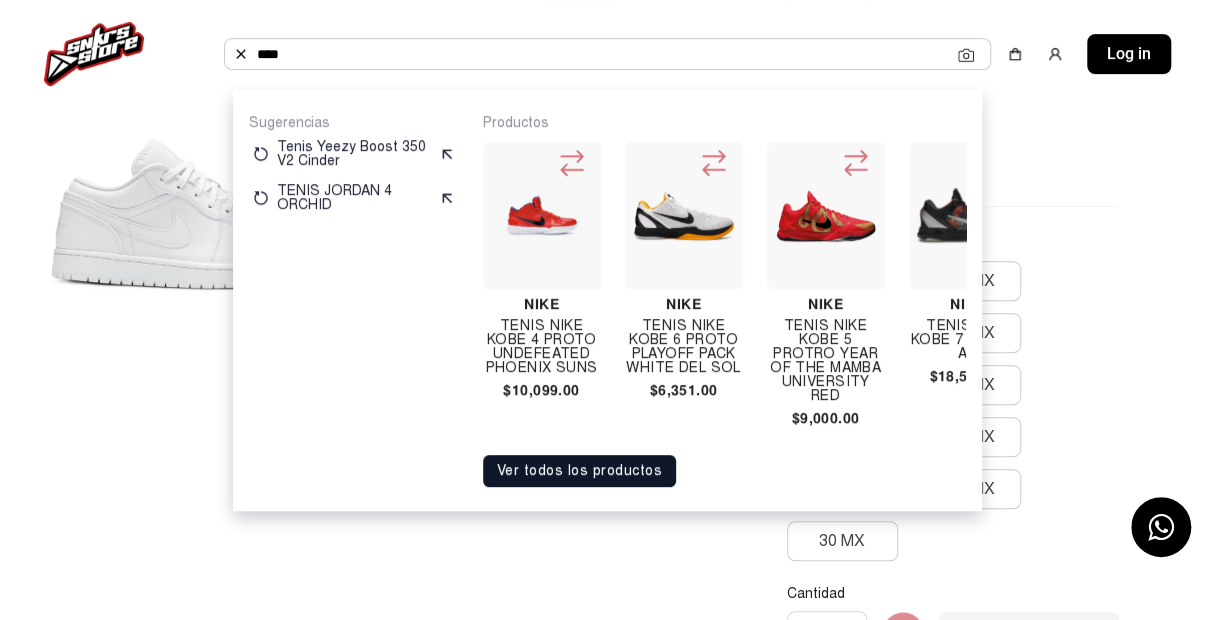 type on "****" 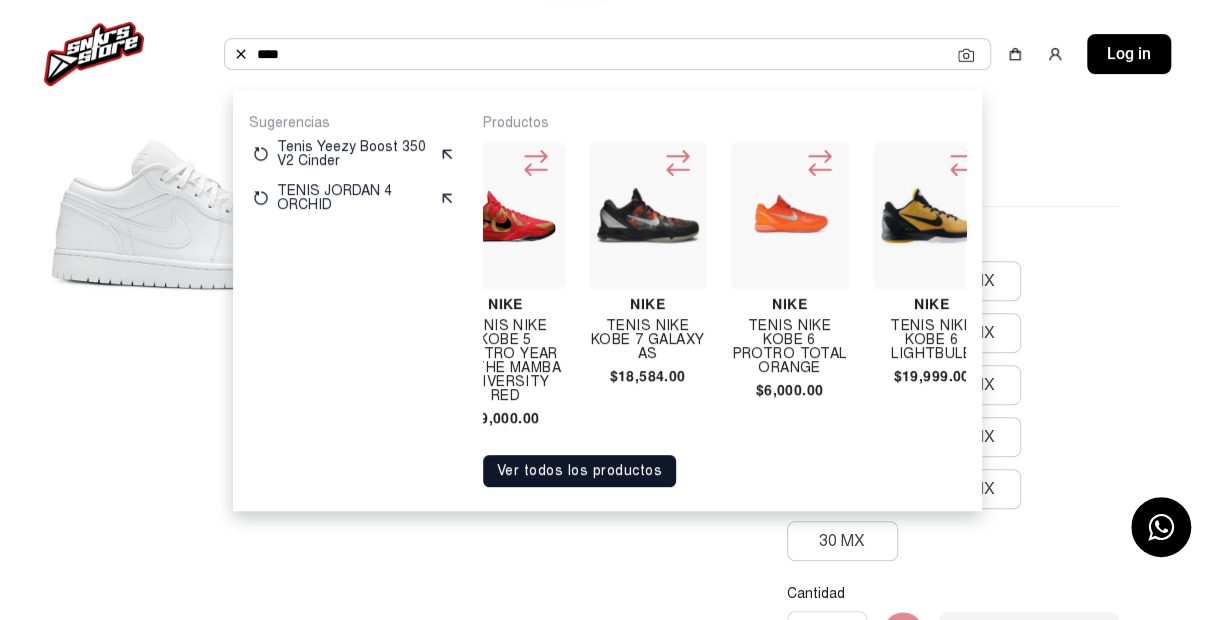 scroll, scrollTop: 0, scrollLeft: 360, axis: horizontal 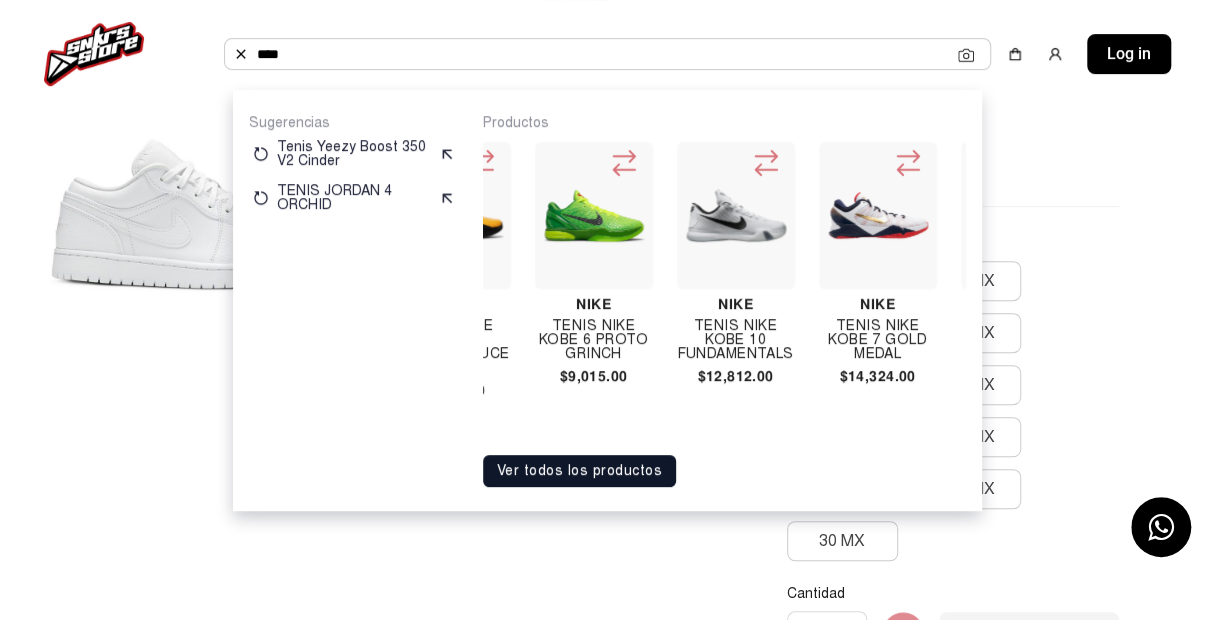 click on "****" 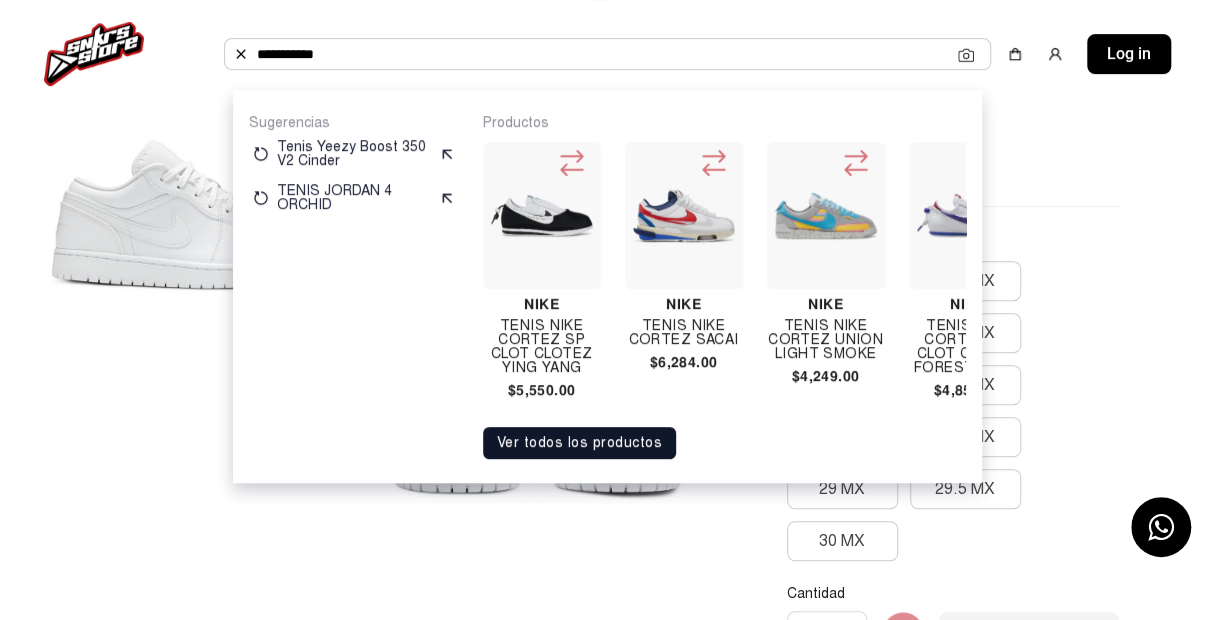 type on "**********" 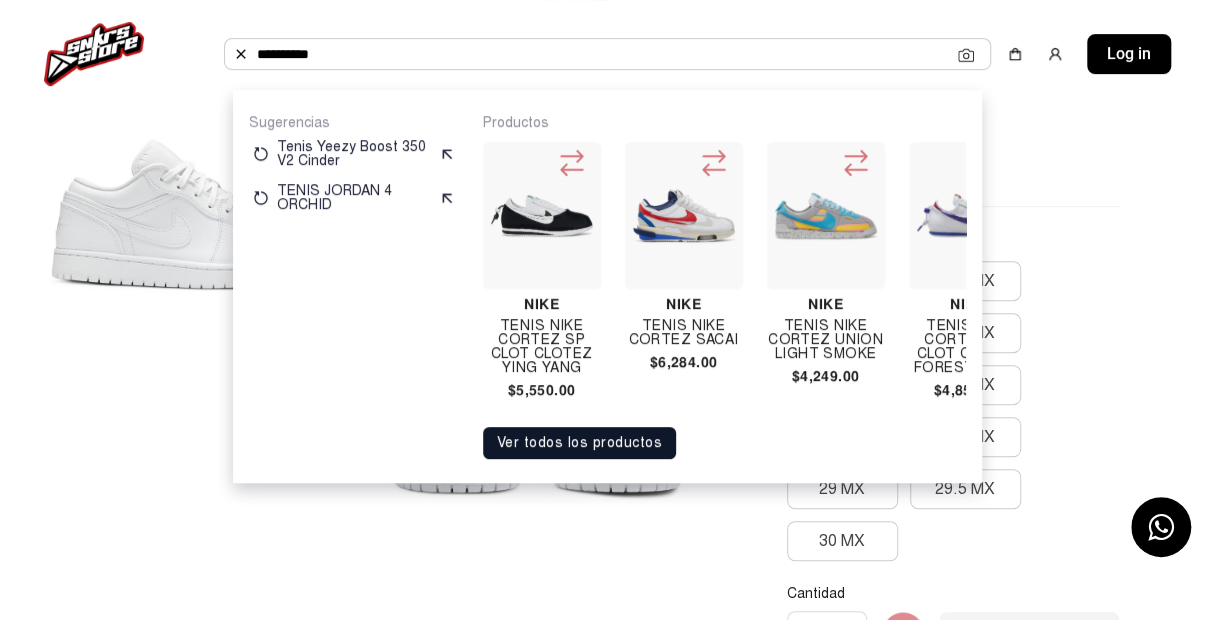 click on "**********" 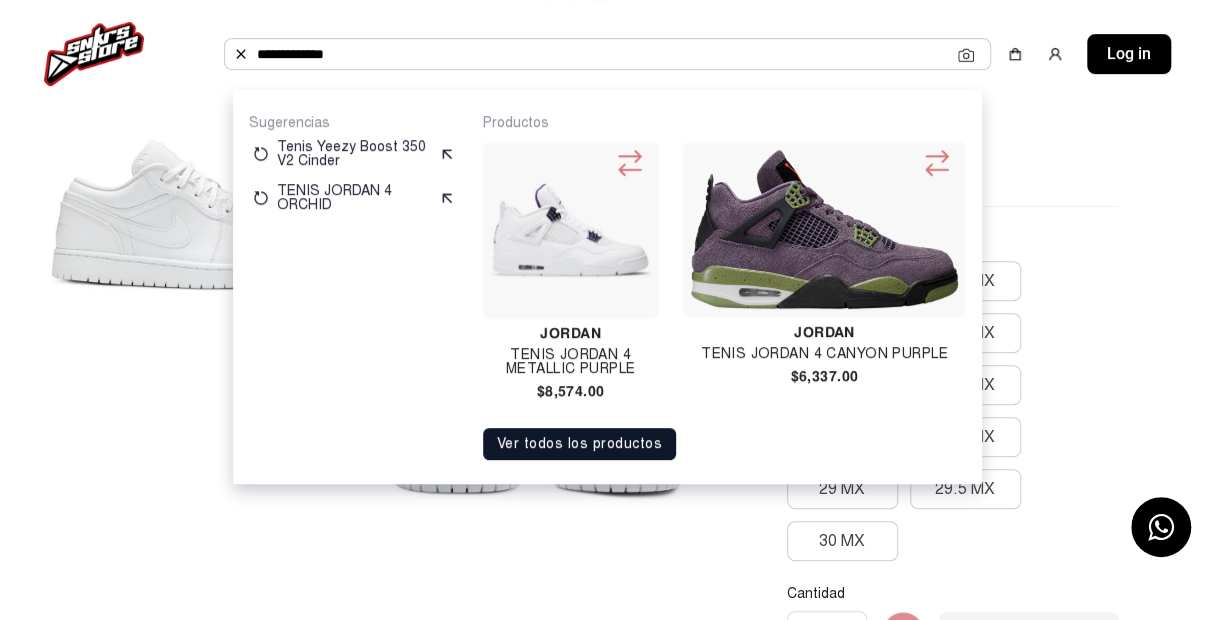 click on "**********" 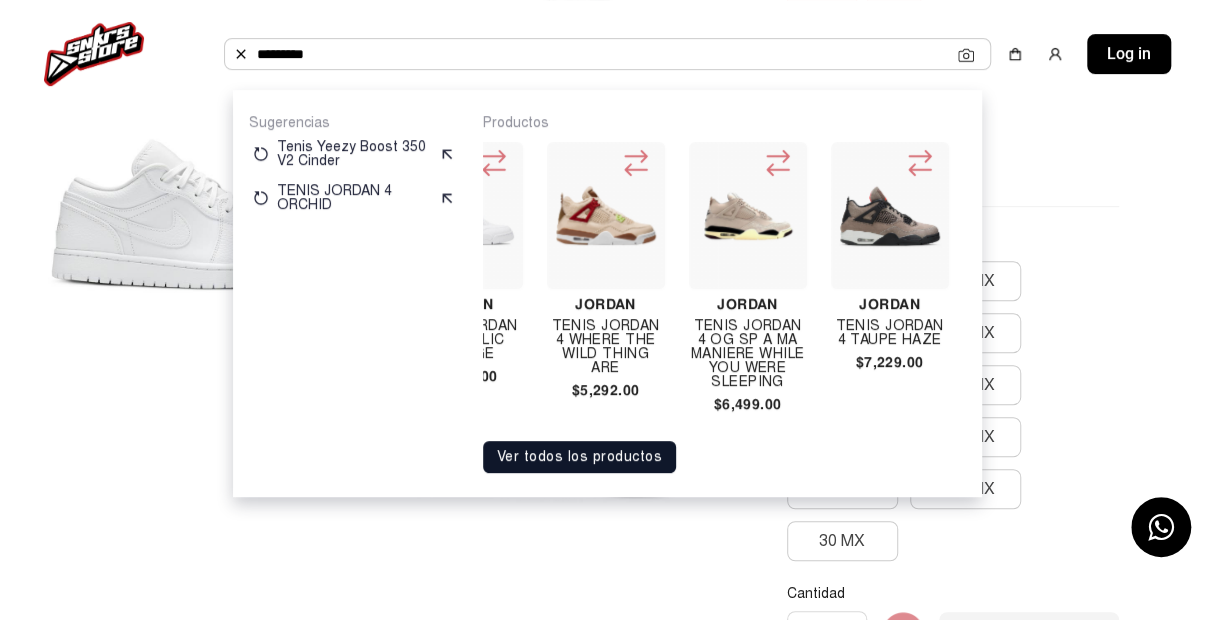 scroll, scrollTop: 0, scrollLeft: 546, axis: horizontal 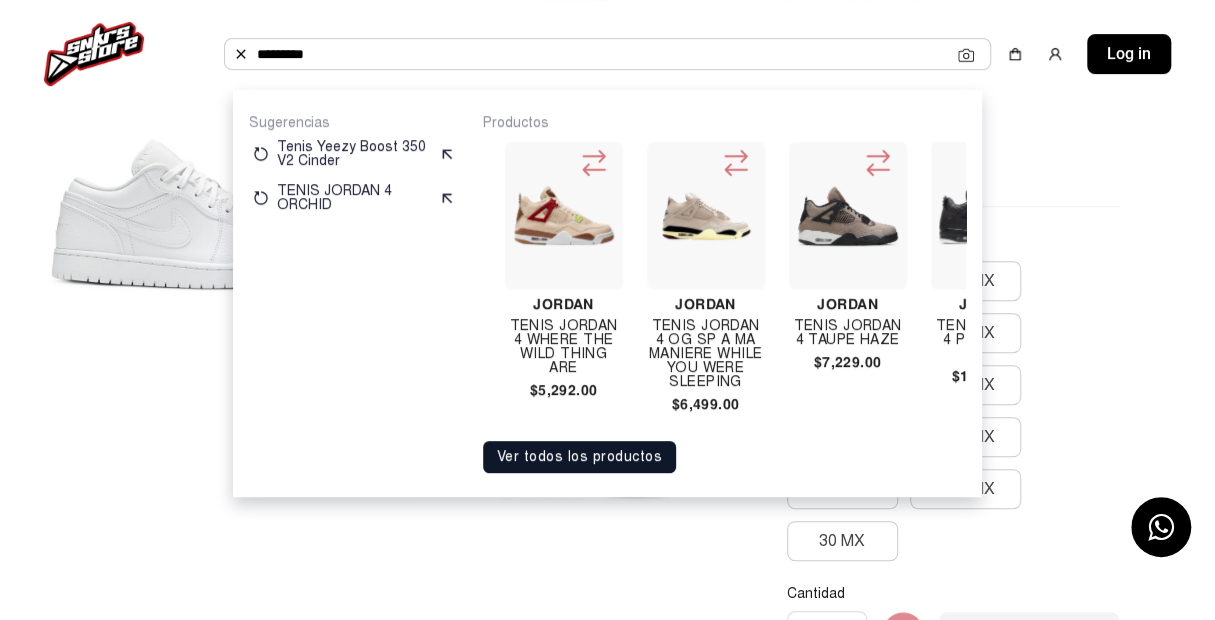 click on "Productos Jordan Jordan 4 Psg Paris Saint-germain  $7,434.00  Jordan TENIS JORDAN 4 NET WHITE  $5,499.00  Jordan Tenis Jordan 4 Red Thunder  $6,443.00  Jordan Tenis Jordan 4 Metallic Orange  $8,676.00  Jordan Tenis Jordan 4 Where The Wild Thing Are  $5,292.00  Jordan TENIS JORDAN 4 OG SP A MA MANIERE WHILE YOU WERE SLEEPING  $6,499.00  Jordan Tenis Jordan 4 Taupe Haze  $7,229.00  Jordan Tenis Jordan 4 Pony Hair Black  $12,190.00  Jordan Tenis Jordan 4 Seafoam  $7,550.00  Jordan TENIS JORDAN 4 SB NAVY   $7,000.00  Jordan Tenis Jordan 4 Pure Money   $8,914.00  Jordan TENIS JORDAN 4 RM SP NIGEL SYLVESTER DRIVEWAY GREY  $4,499.00  Jordan Tenis Jordan 4 Motorsports 2017  $11,490.00  Jordan TENIS JORDAN 4 RM BLACK LIGHT BONE  $3,499.00  Jordan Tenis Jordan 4 Alternate 89  $9,958.00  Jordan Tenis Jordan 4 Toro Bravo   $10,778.00  Jordan TENIS JORDAN 4 FEAR 2024  $5,999.00  Jordan Tenis Jordan 4 Midnight Navy  $7,359.00  Jordan Tenis Jordan 4 Olivia Kim No Cover  $9,371.00  Jordan Tenis Jordan 4 Cacao Wow  $4,800.00" 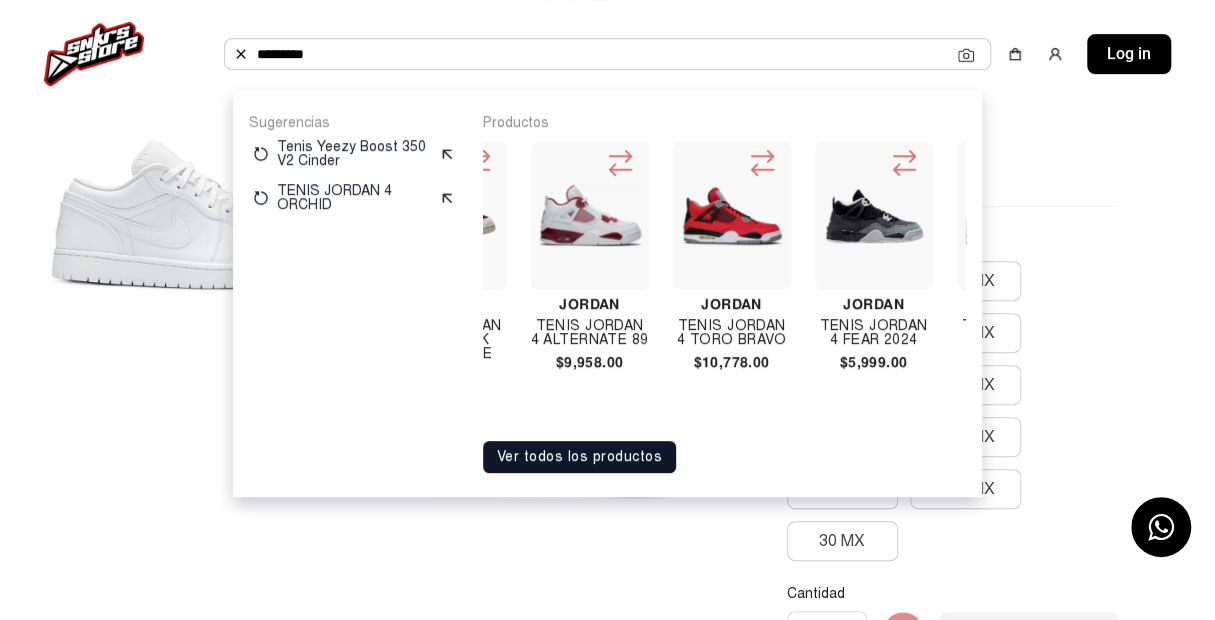 scroll, scrollTop: 0, scrollLeft: 1959, axis: horizontal 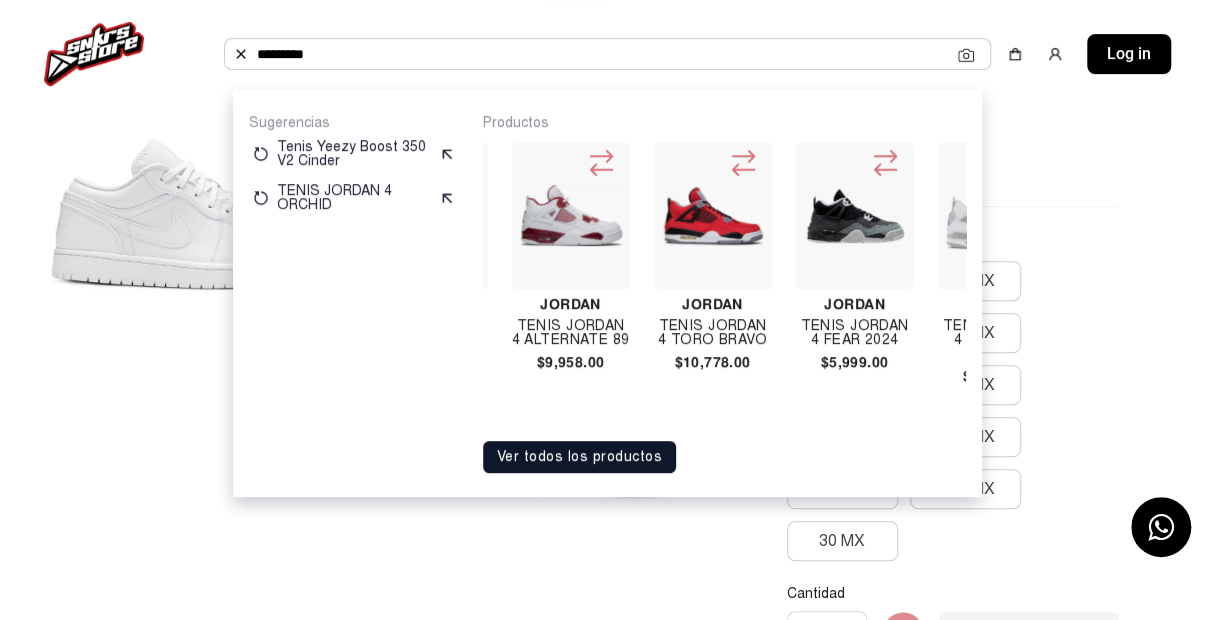 click on "********" 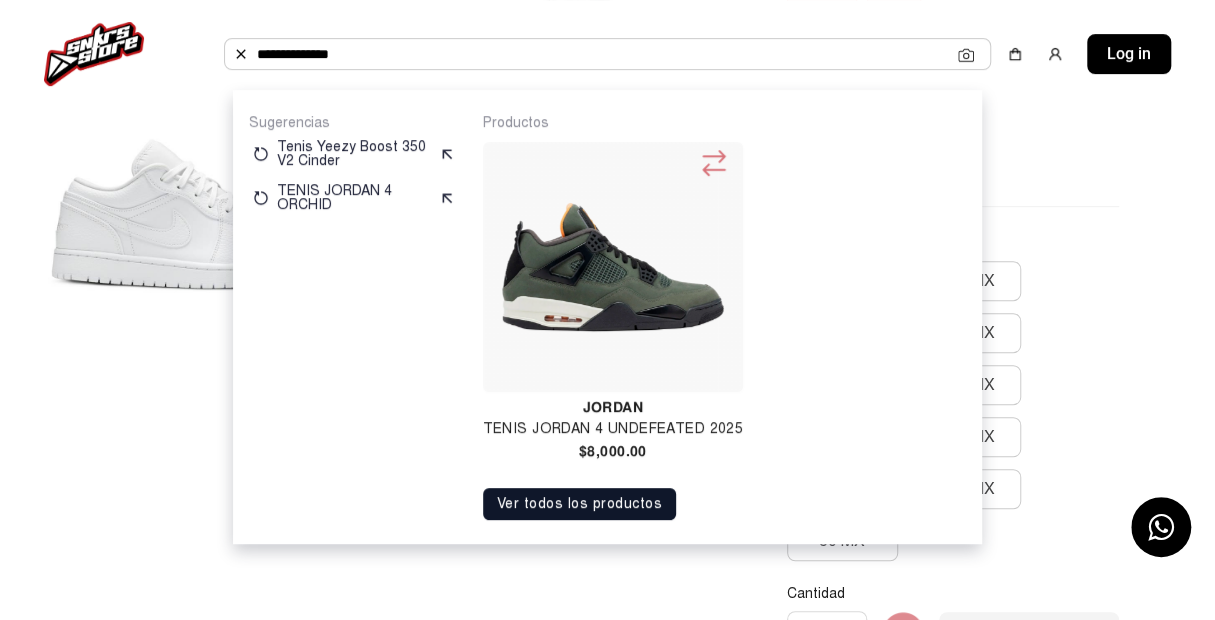 scroll, scrollTop: 0, scrollLeft: 0, axis: both 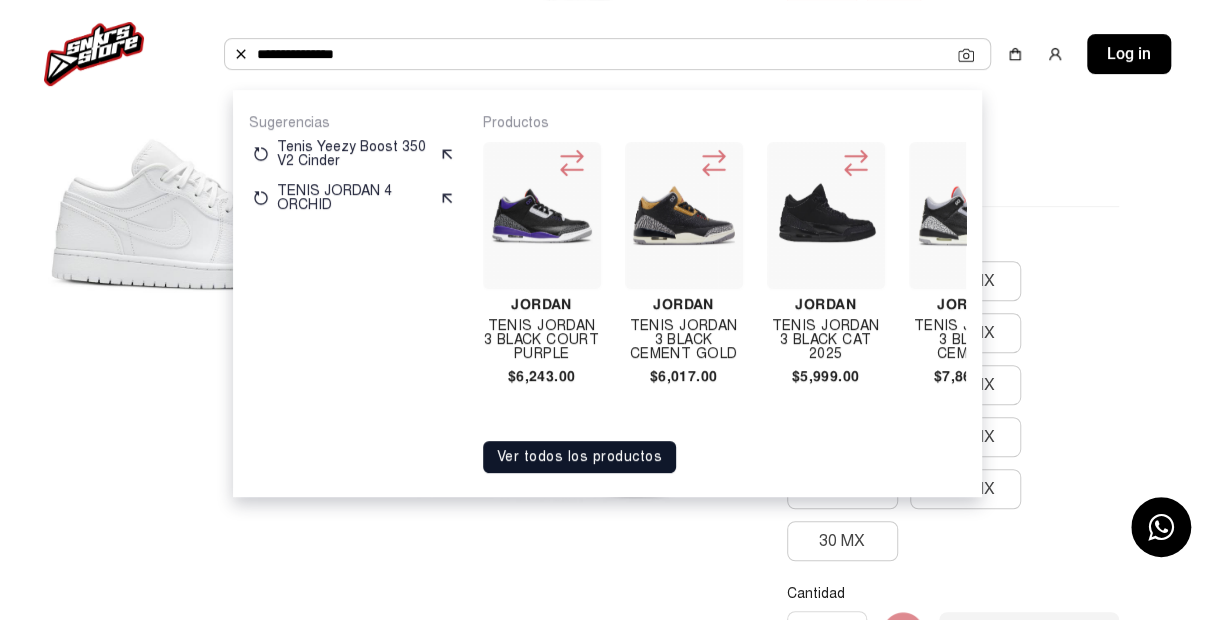 type on "**********" 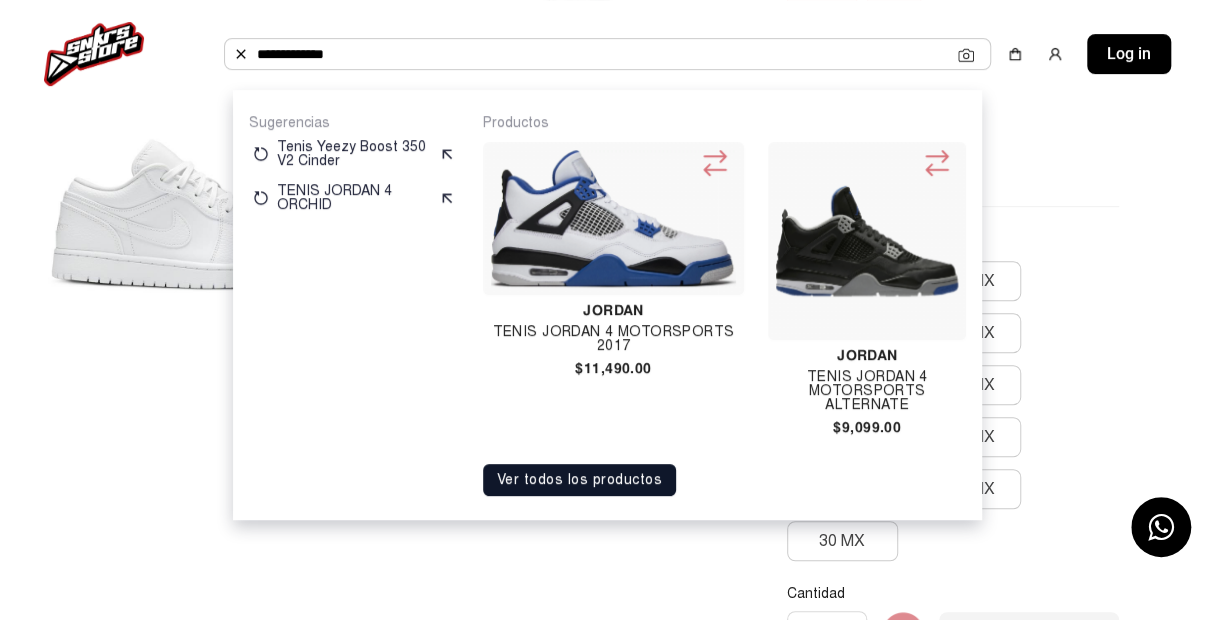 type on "**********" 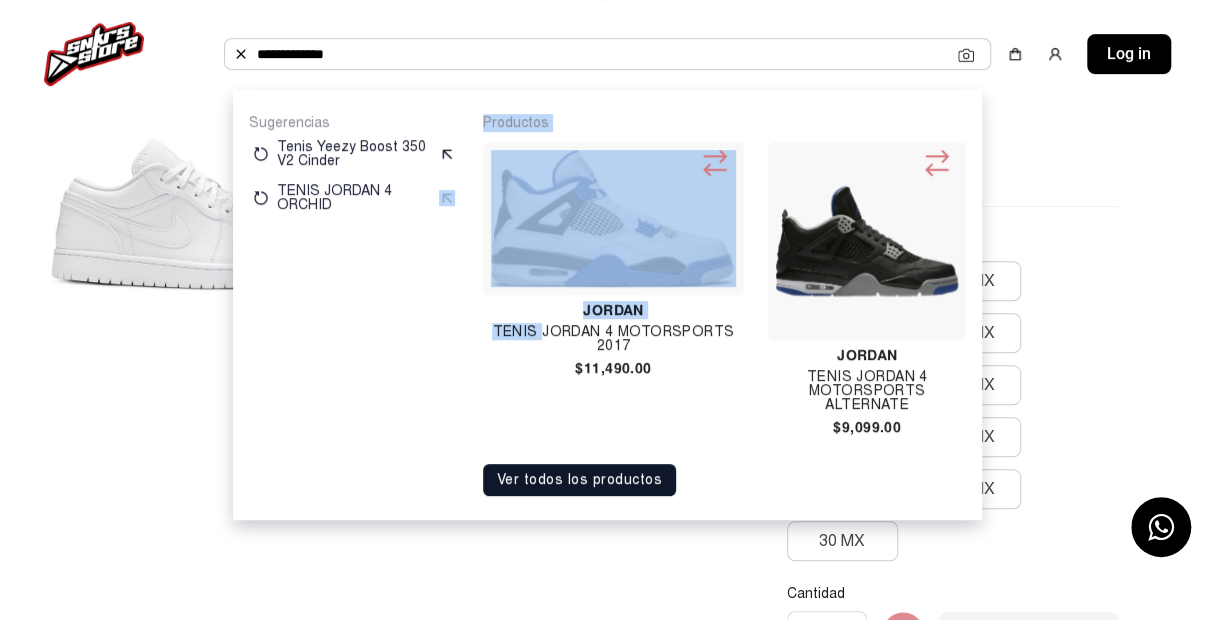drag, startPoint x: 544, startPoint y: 328, endPoint x: 436, endPoint y: 350, distance: 110.217964 